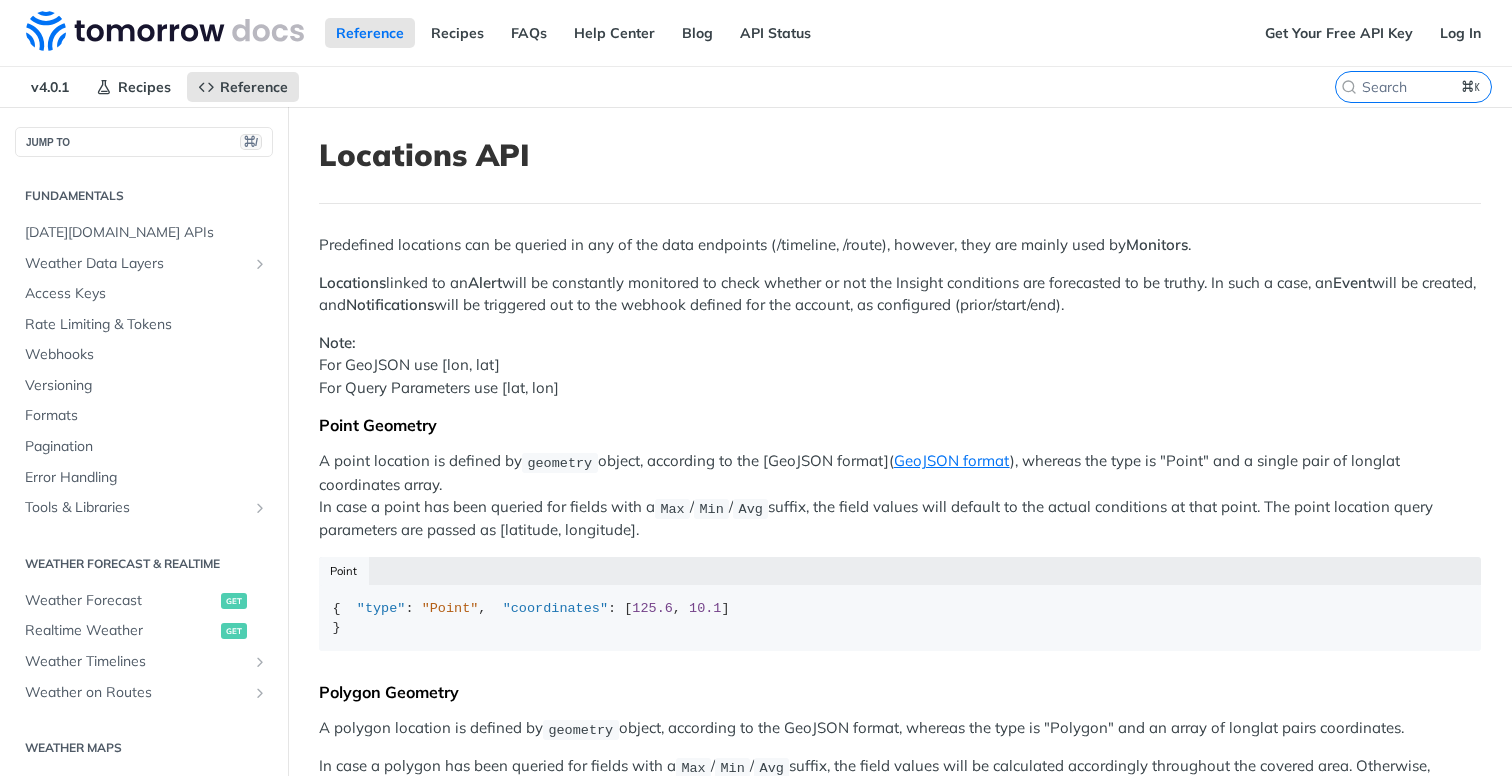 scroll, scrollTop: 160, scrollLeft: 0, axis: vertical 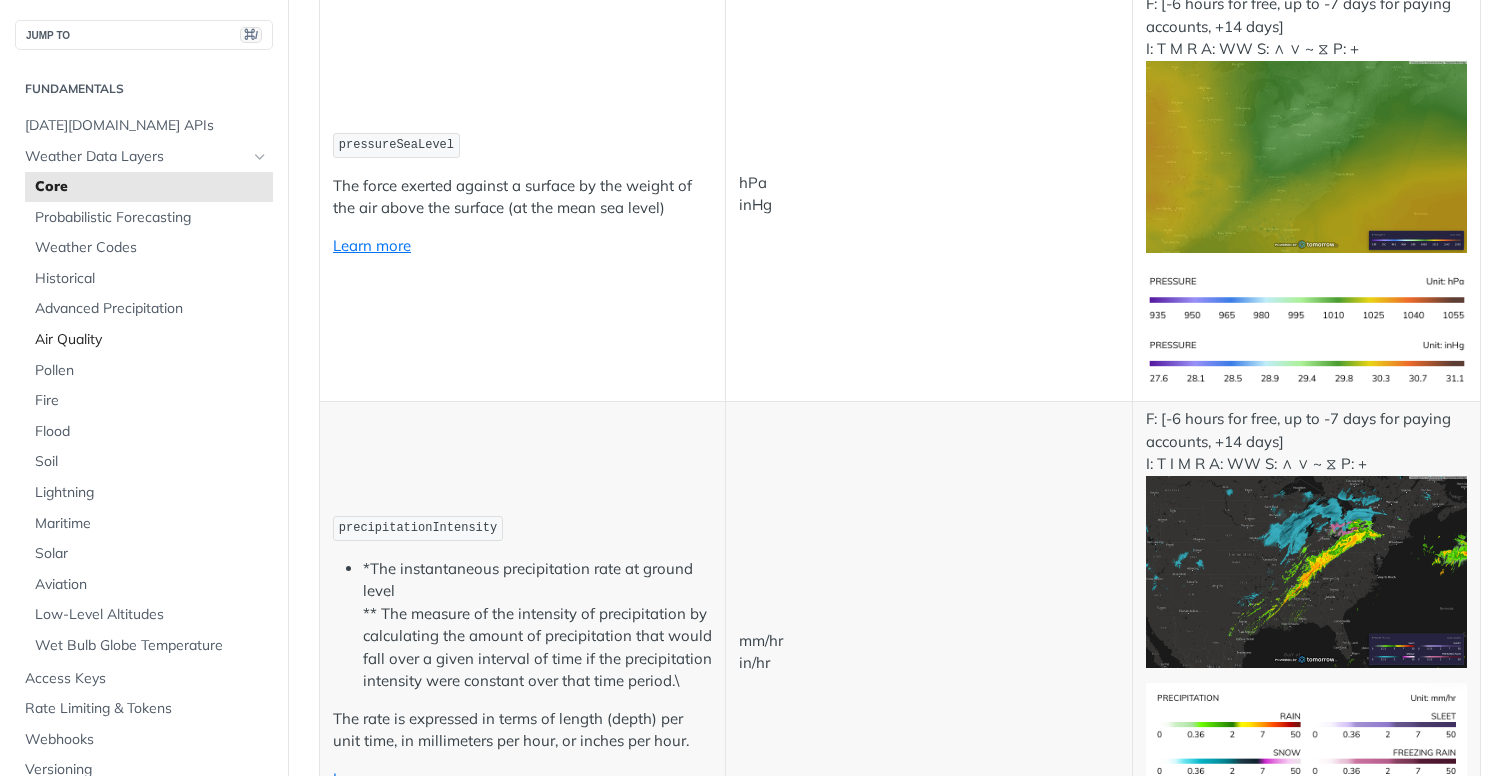 click on "Air Quality" at bounding box center [151, 340] 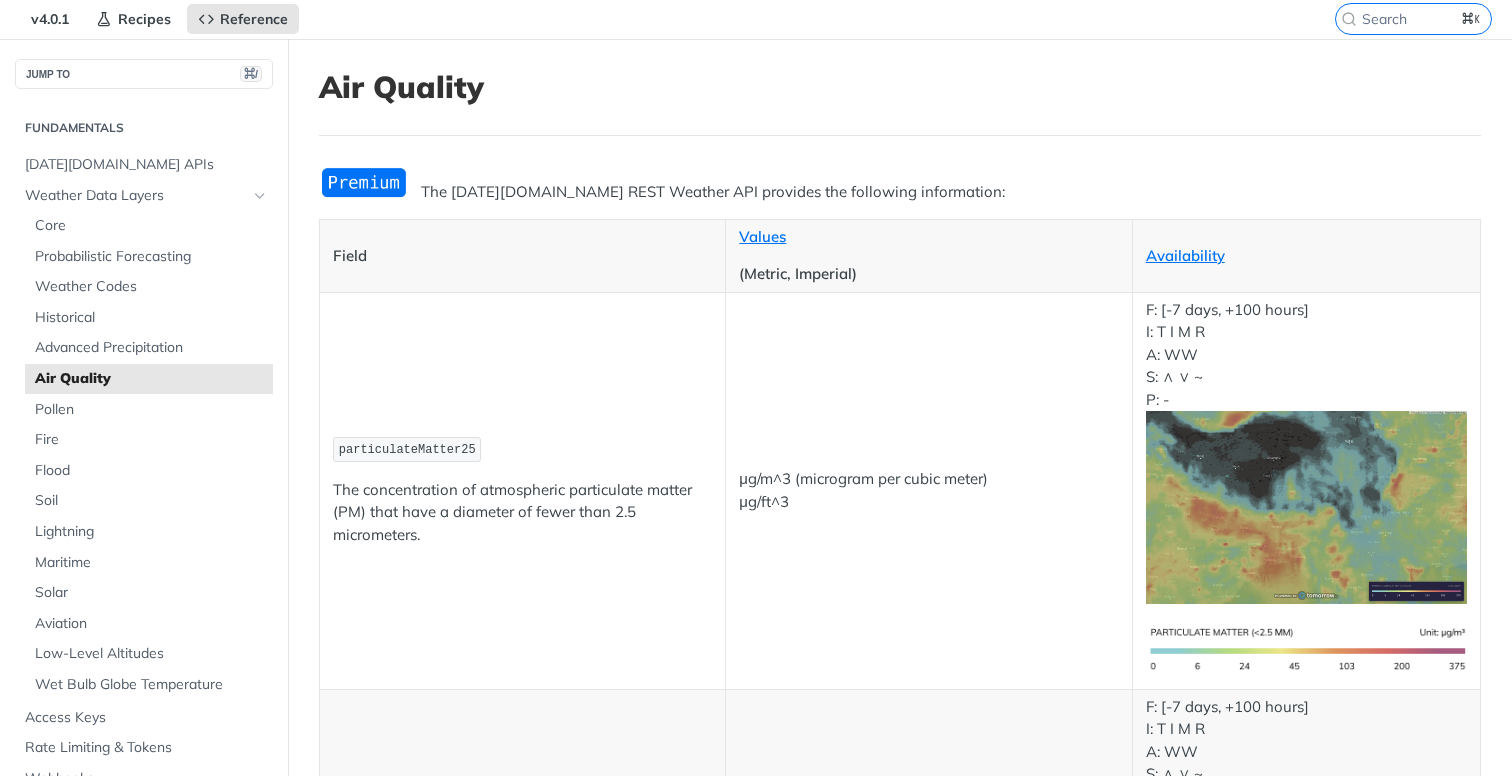 scroll, scrollTop: 158, scrollLeft: 0, axis: vertical 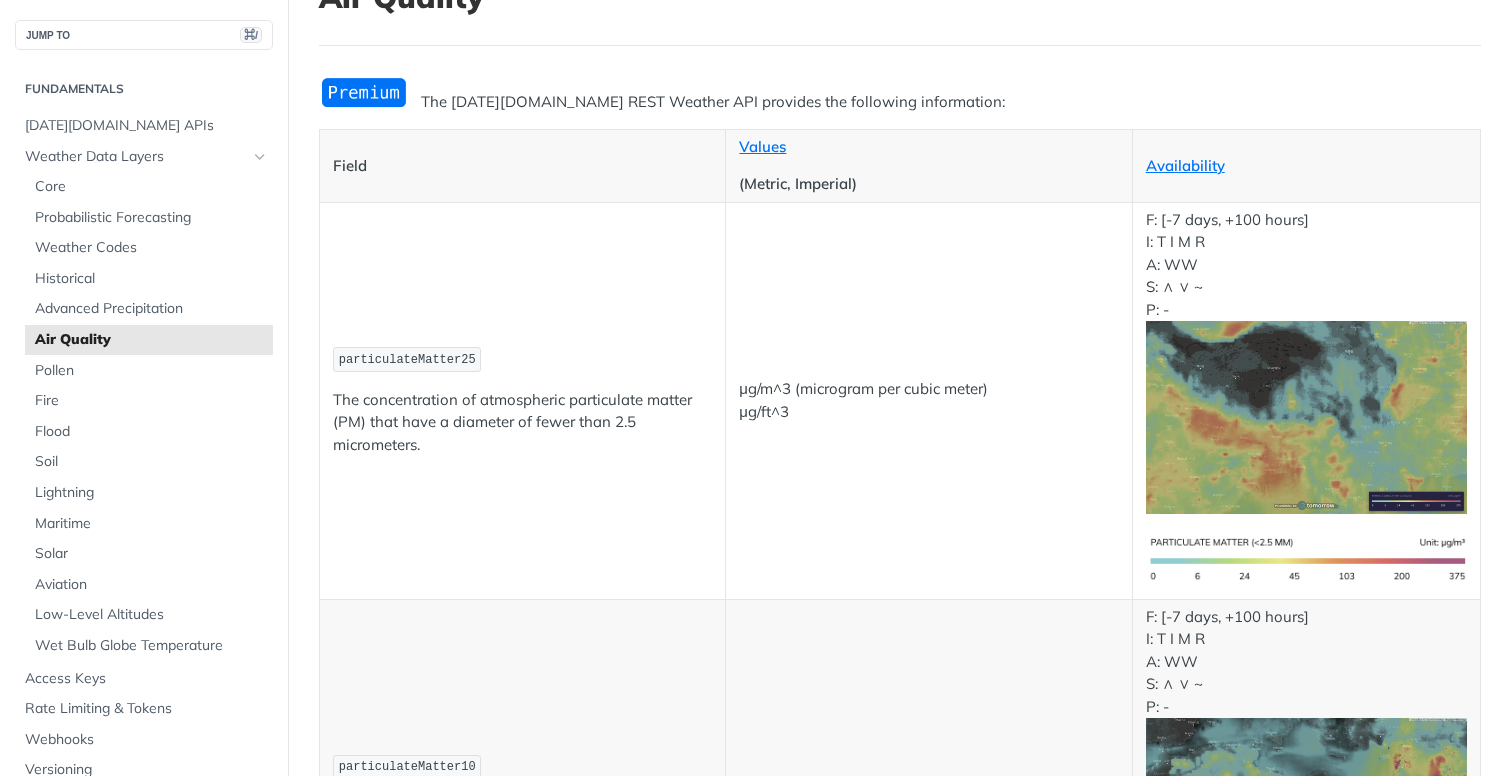 click on "particulateMatter25 The concentration of atmospheric particulate matter (PM) that have a diameter of fewer than 2.5 micrometers." at bounding box center (523, 400) 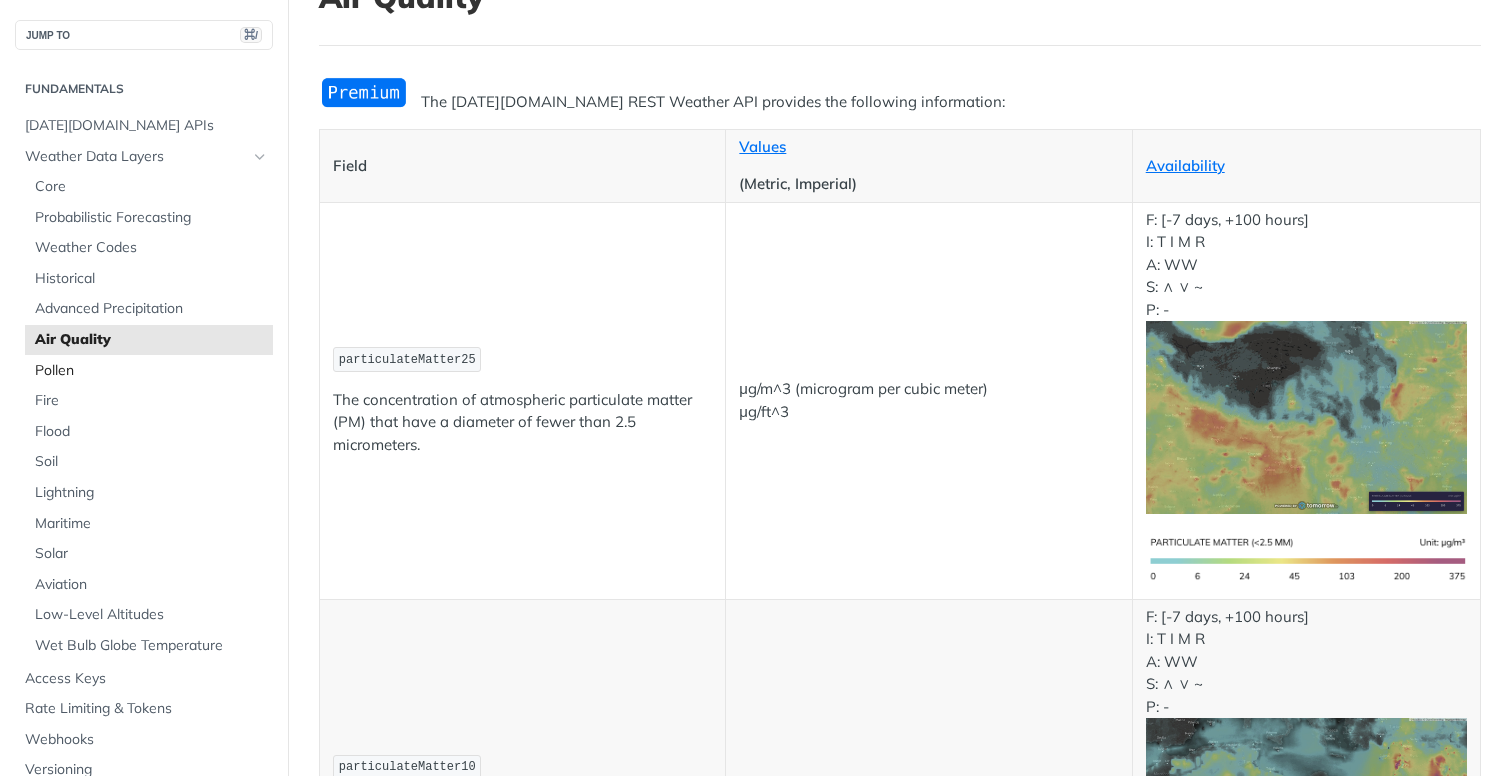 click on "Pollen" at bounding box center (151, 371) 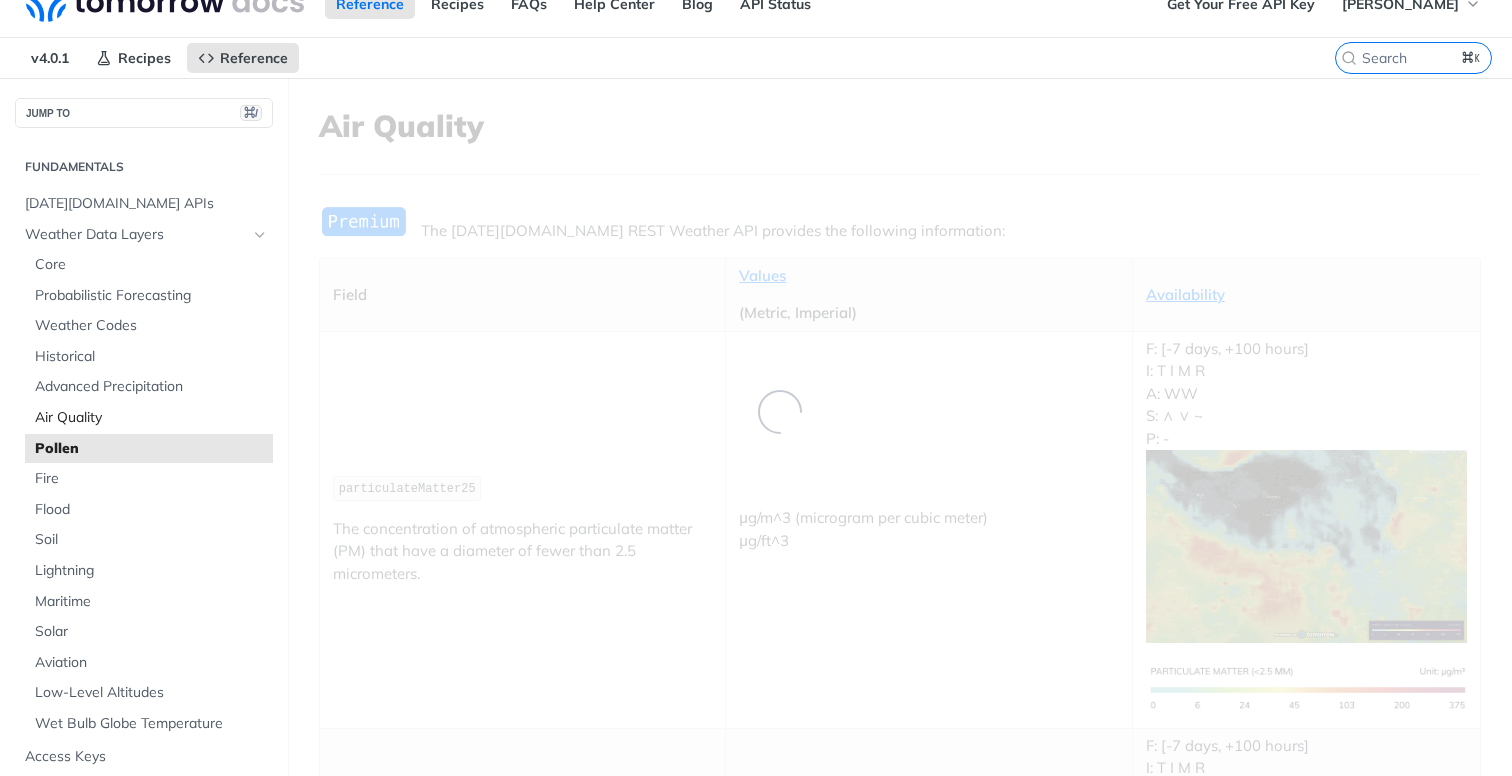 scroll, scrollTop: 0, scrollLeft: 0, axis: both 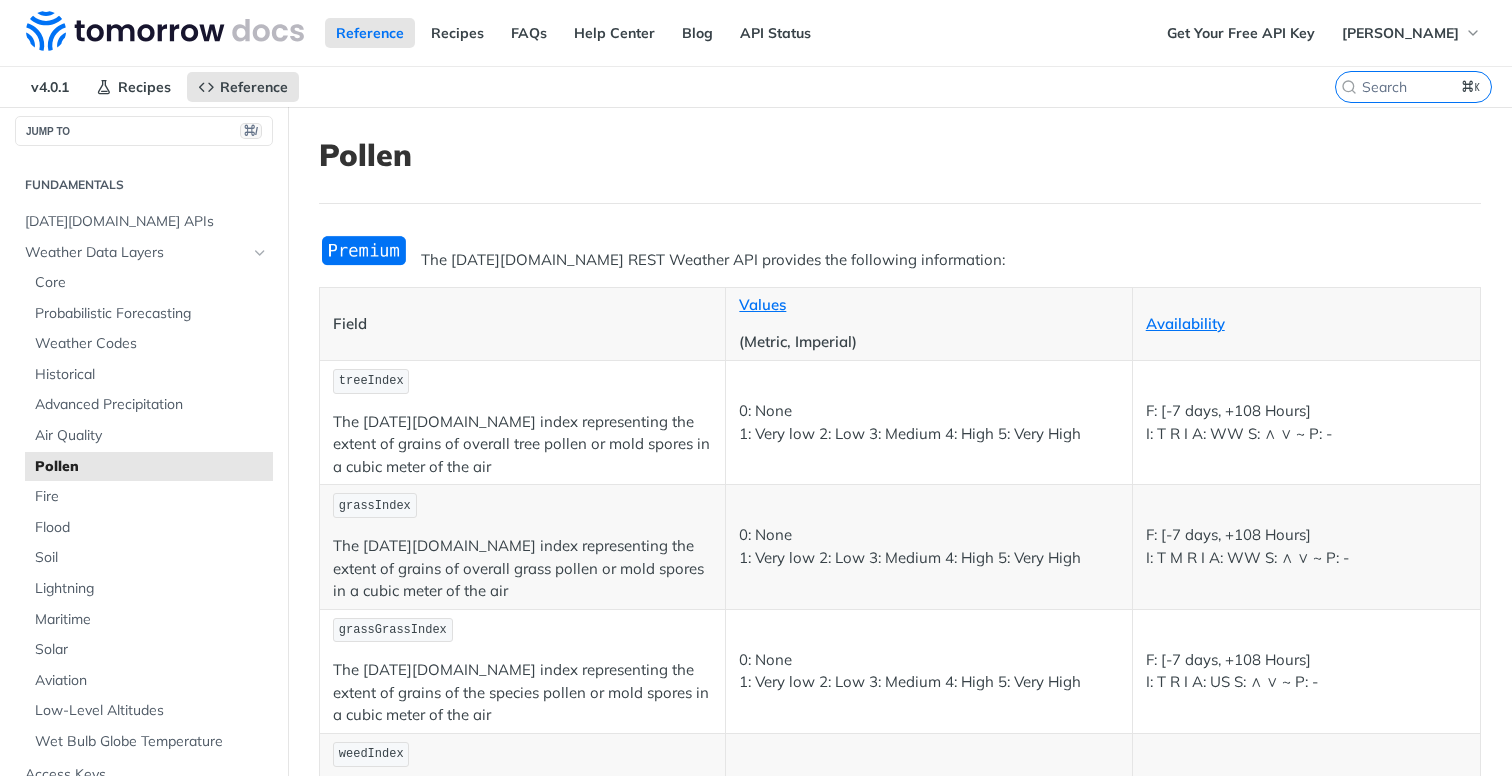click on "The [DATE][DOMAIN_NAME] index representing the extent of grains of overall tree pollen or mold spores in a cubic meter of the air" at bounding box center (522, 445) 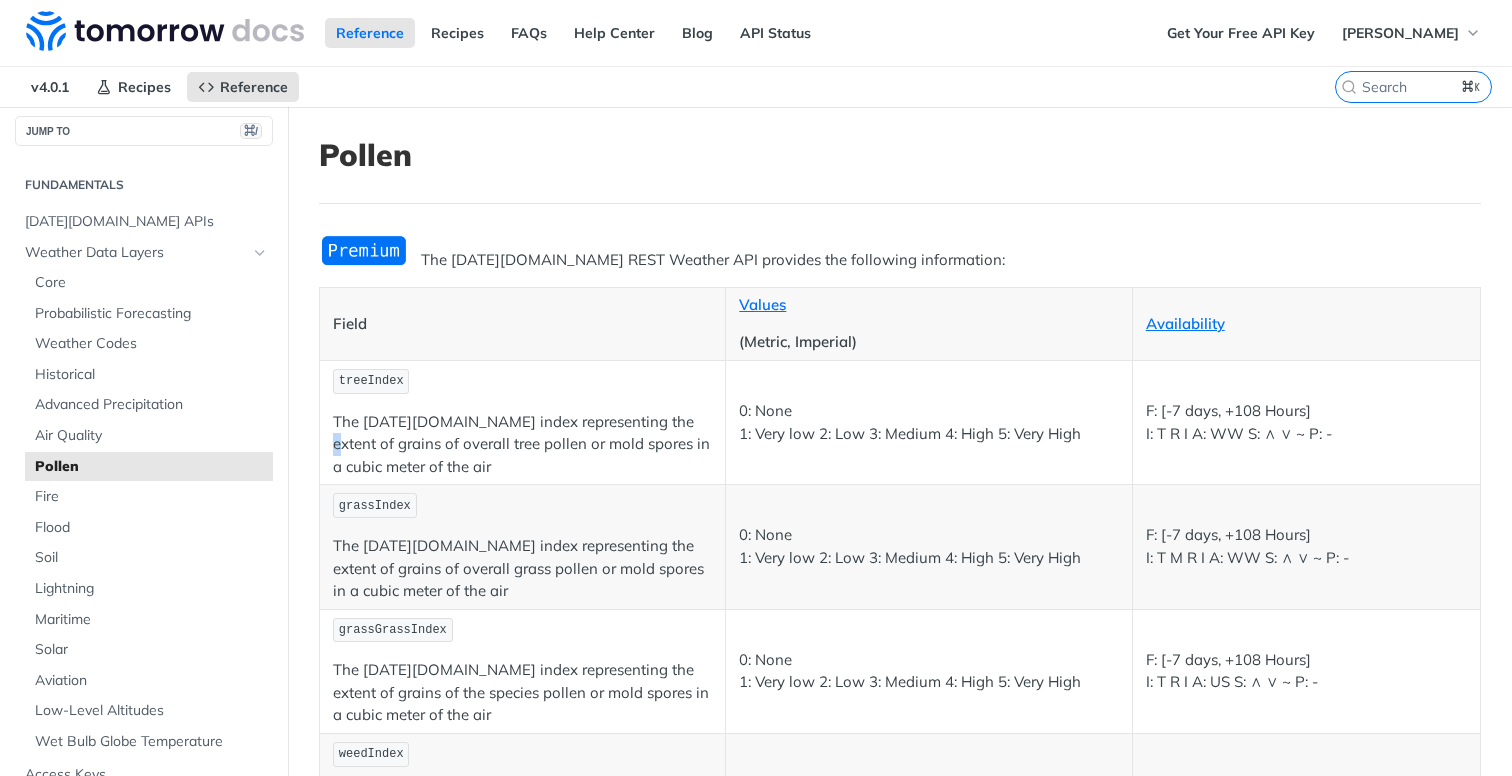 click on "The [DATE][DOMAIN_NAME] index representing the extent of grains of overall tree pollen or mold spores in a cubic meter of the air" at bounding box center (522, 445) 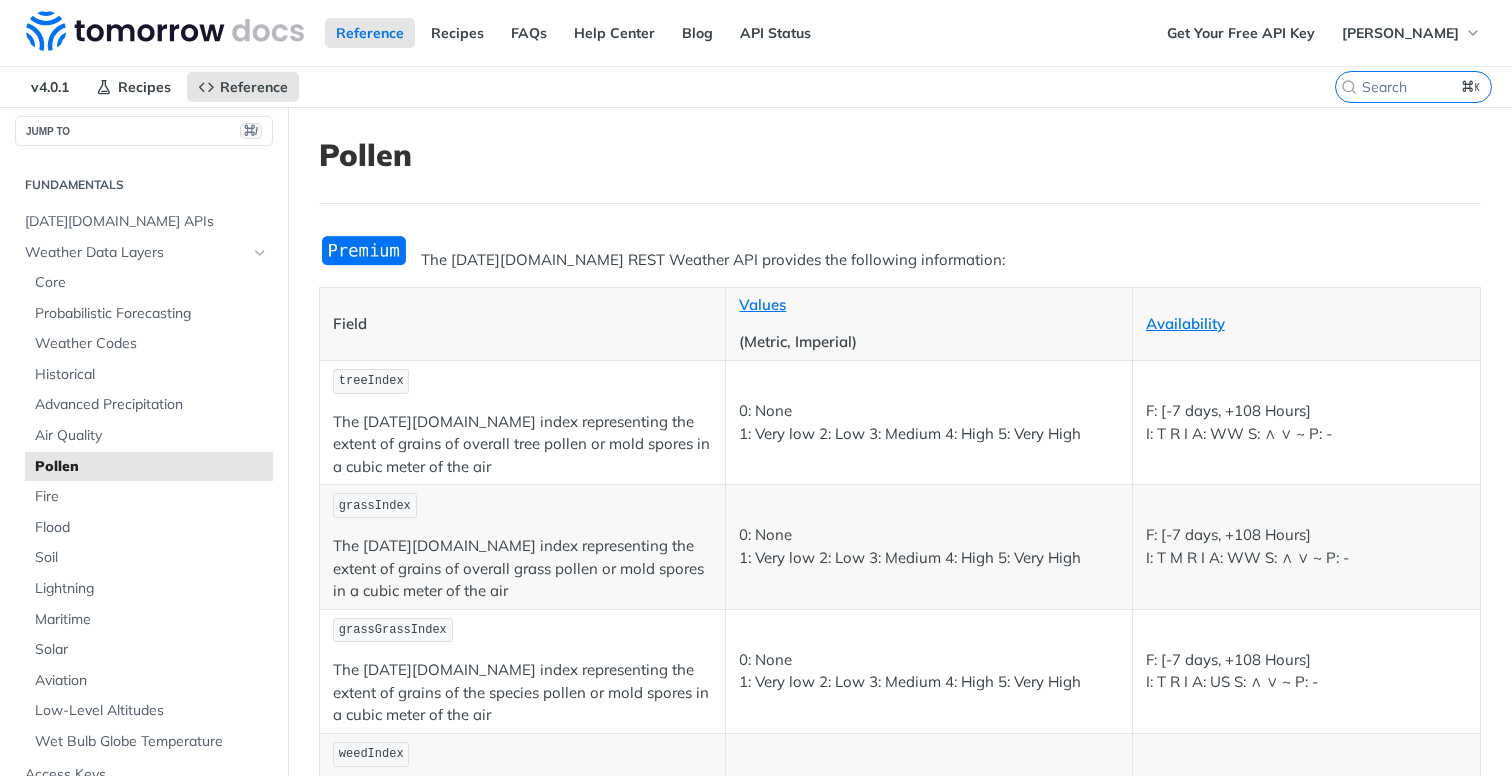 click on "The [DATE][DOMAIN_NAME] index representing the extent of grains of overall tree pollen or mold spores in a cubic meter of the air" at bounding box center (522, 445) 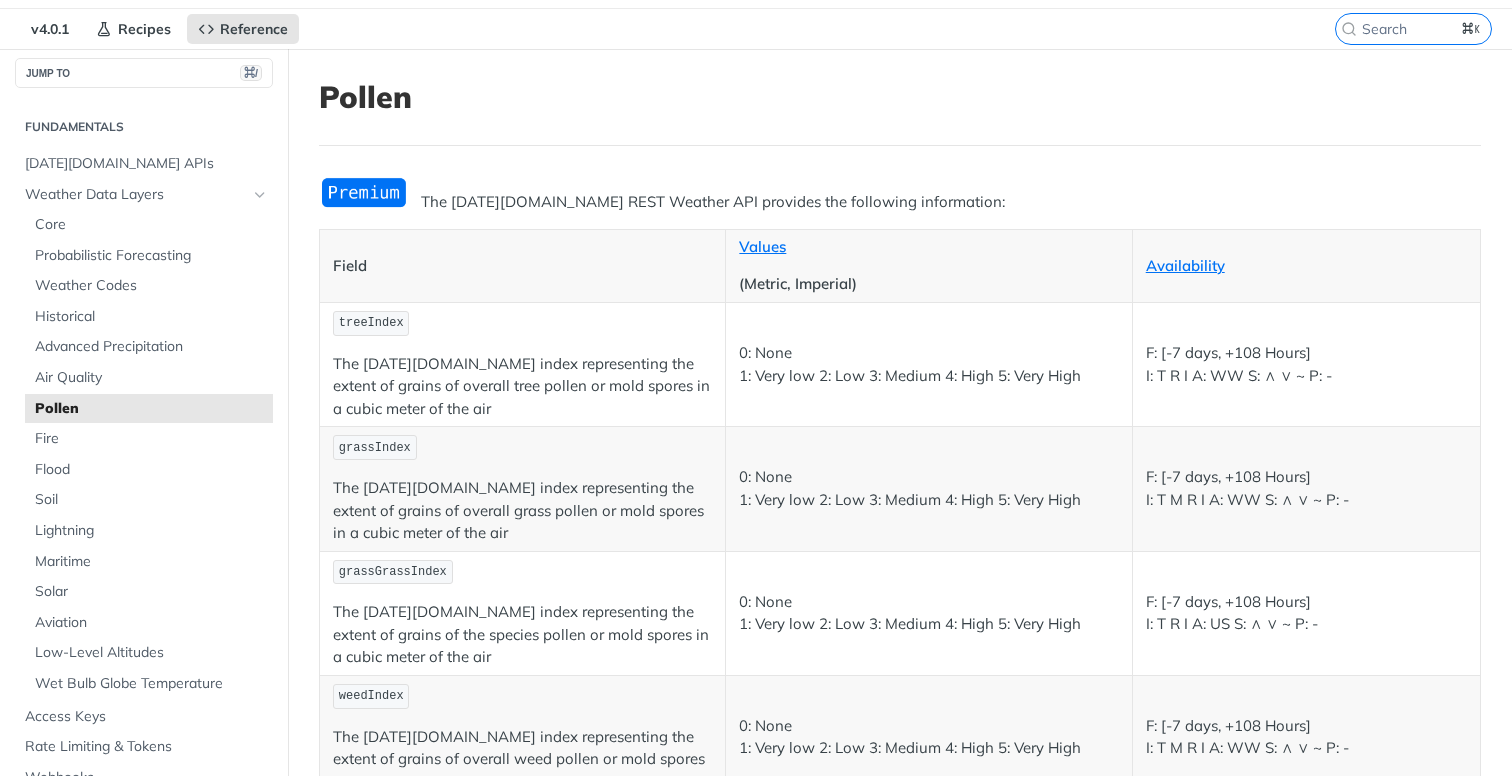scroll, scrollTop: 59, scrollLeft: 0, axis: vertical 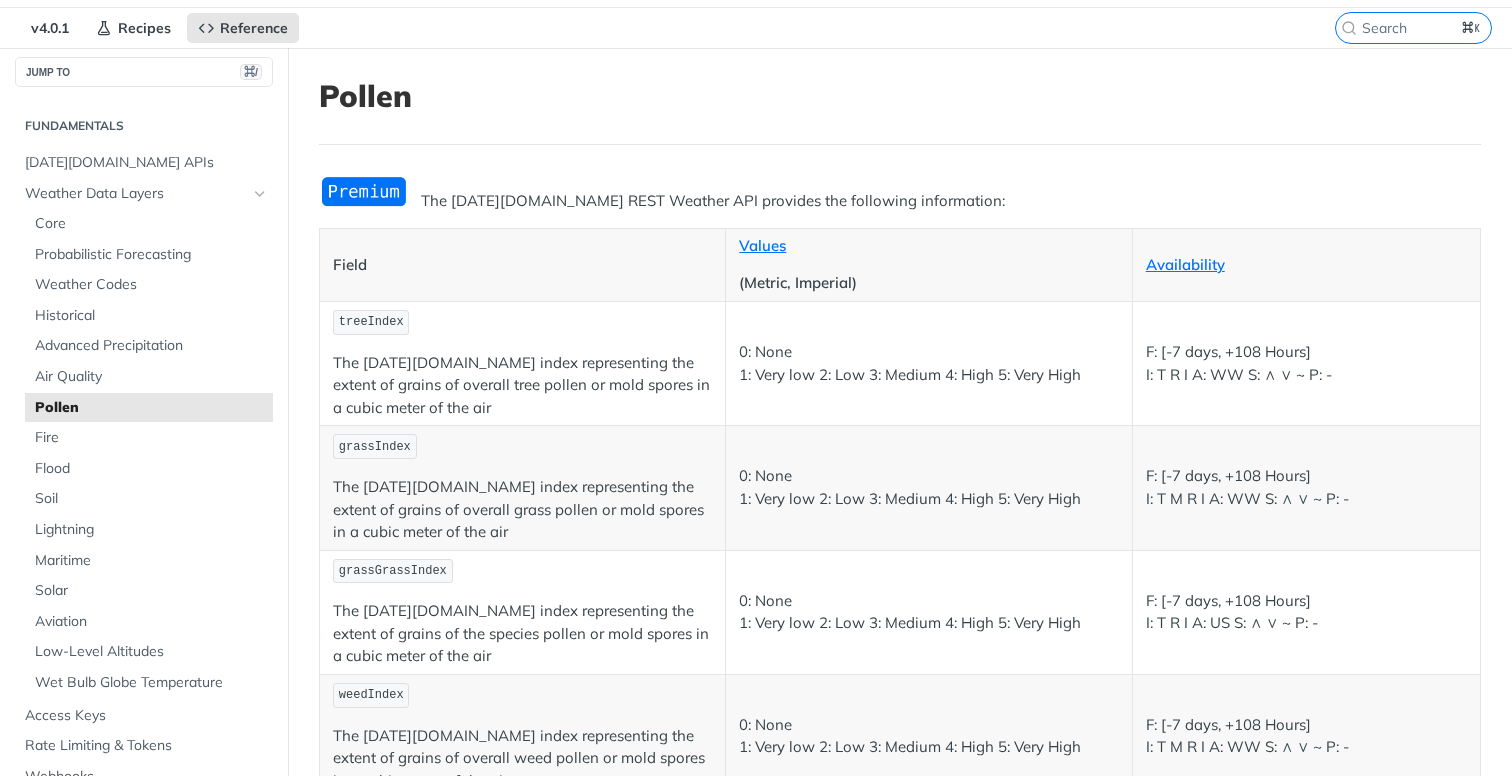 click on "The [DATE][DOMAIN_NAME] index representing the extent of grains of overall tree pollen or mold spores in a cubic meter of the air" at bounding box center [522, 386] 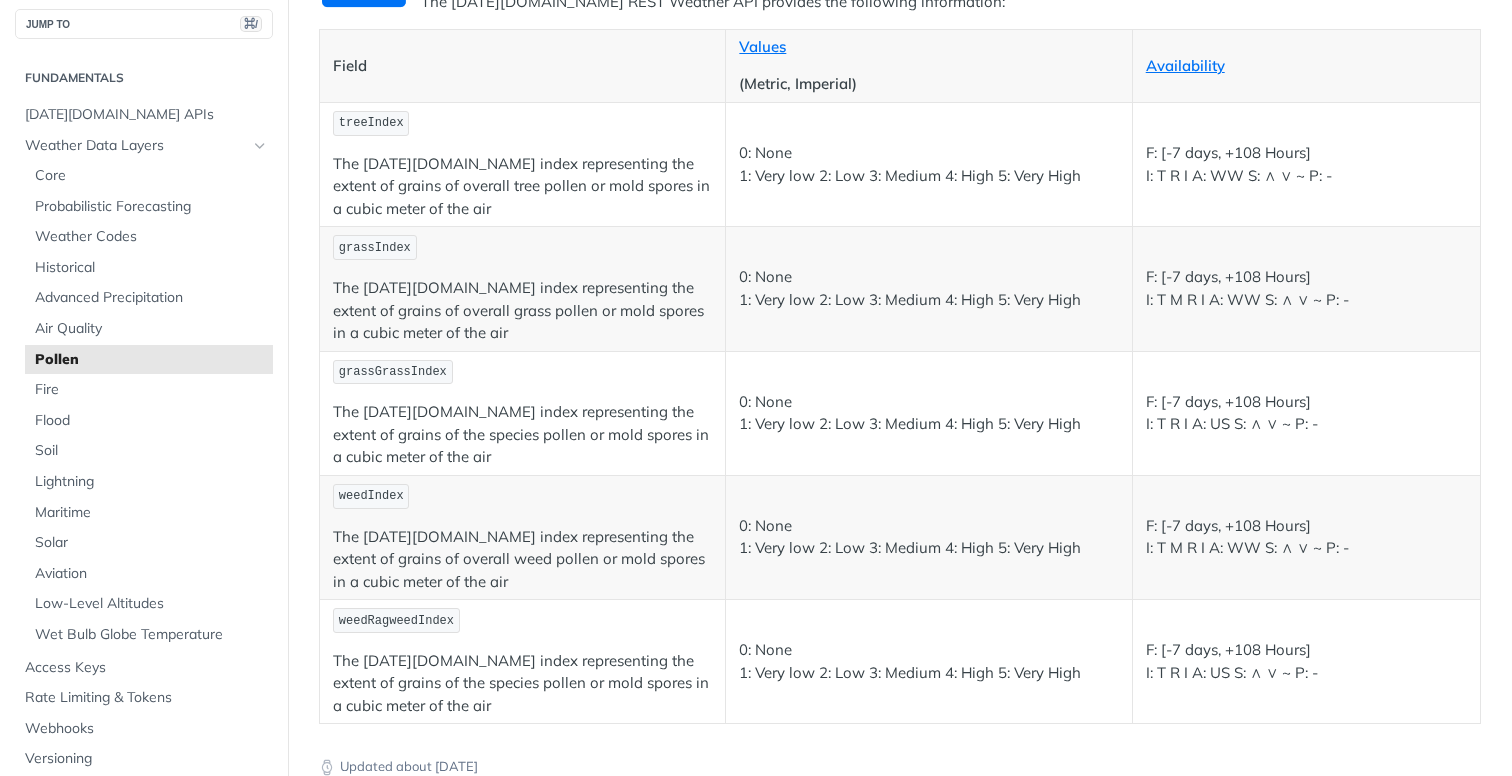 scroll, scrollTop: 176, scrollLeft: 0, axis: vertical 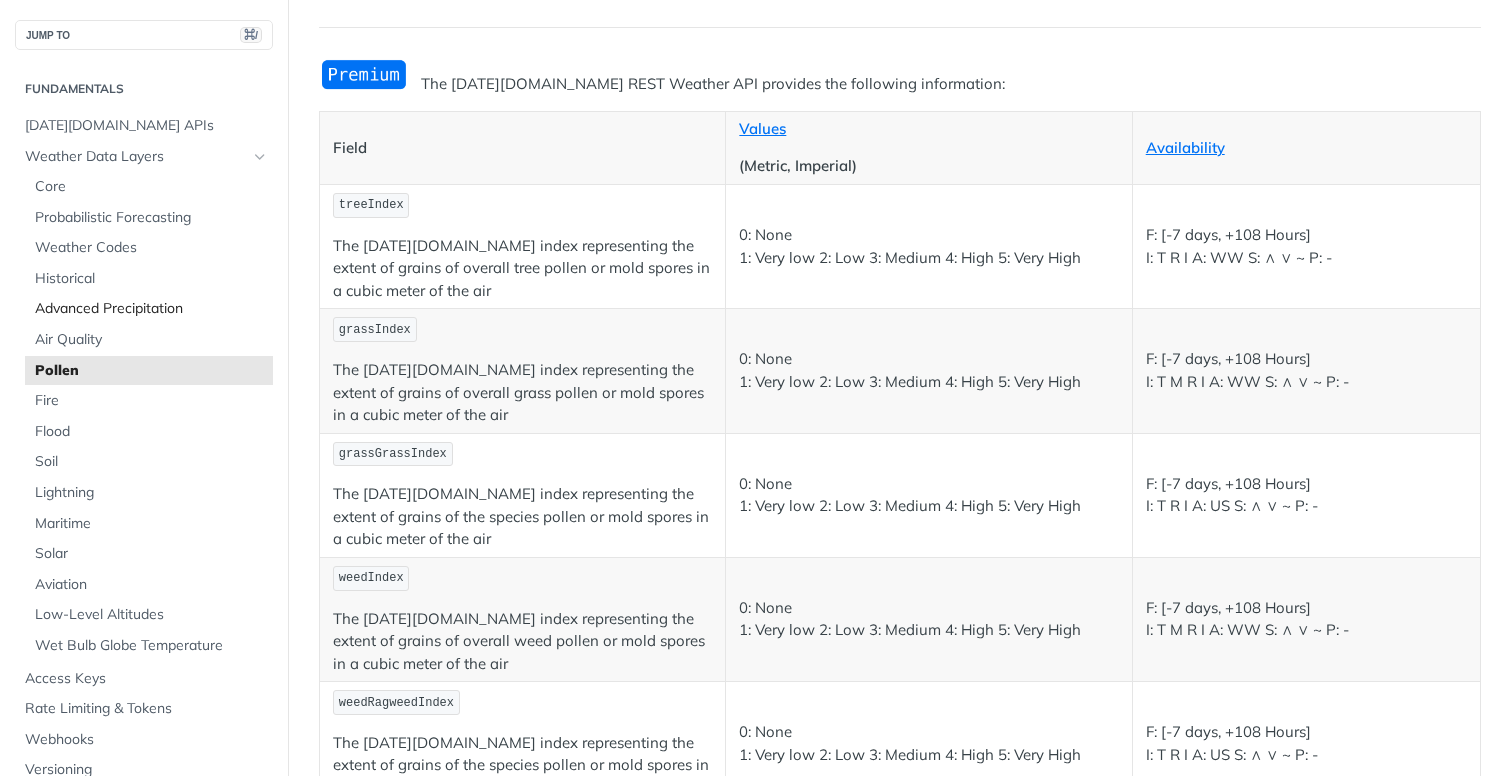click on "Advanced Precipitation" at bounding box center (149, 309) 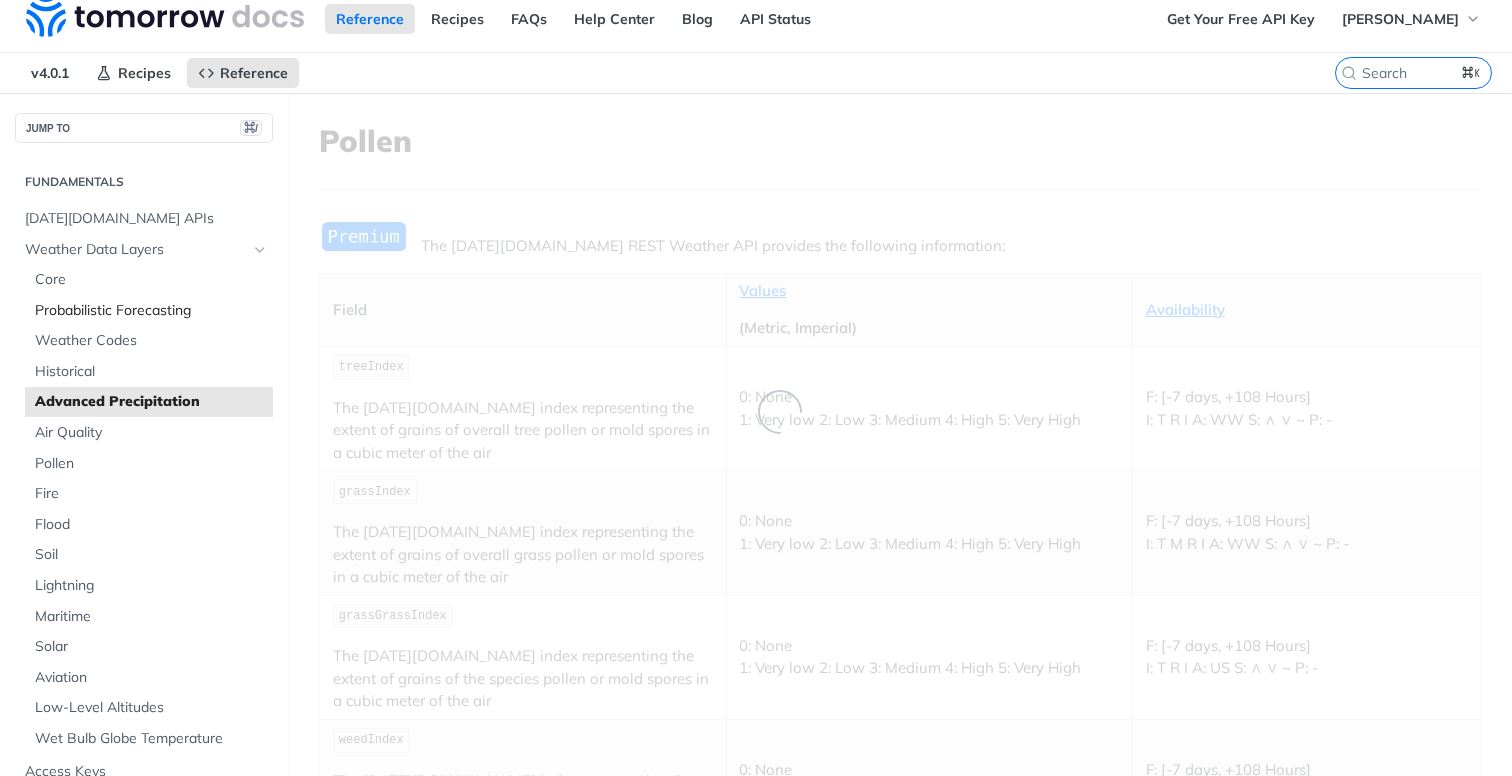 scroll, scrollTop: 0, scrollLeft: 0, axis: both 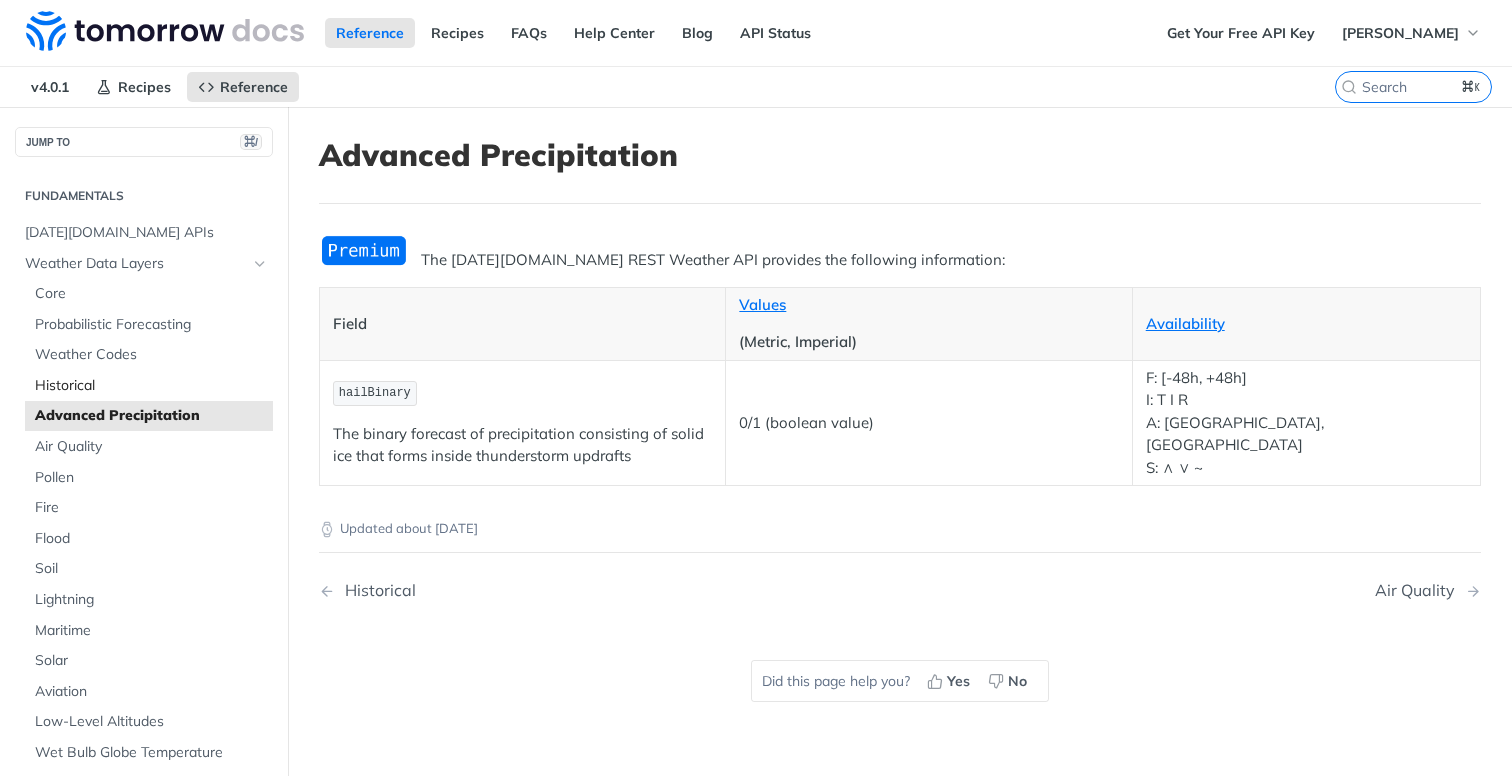 click on "Historical" at bounding box center [151, 386] 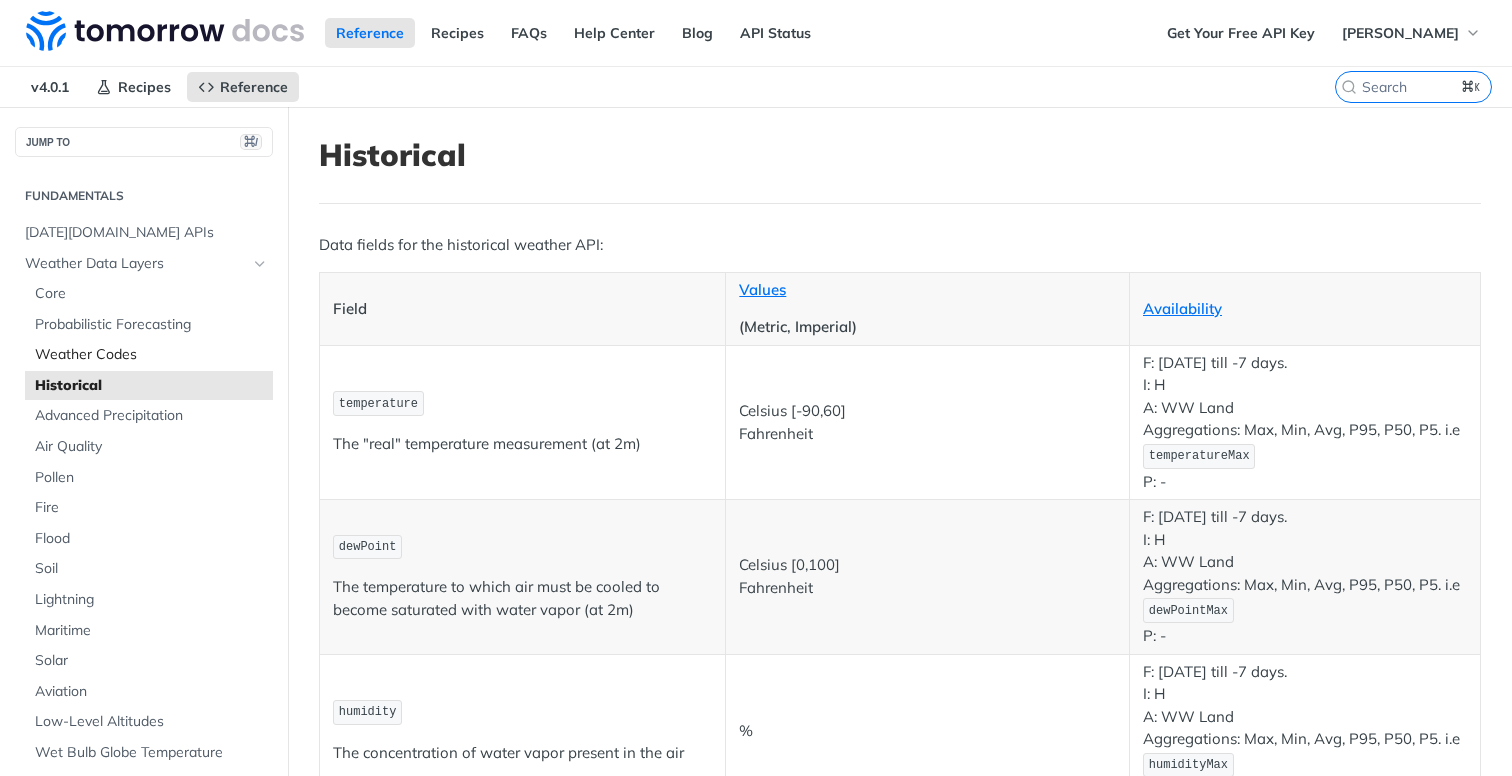click on "Weather Codes" at bounding box center (151, 355) 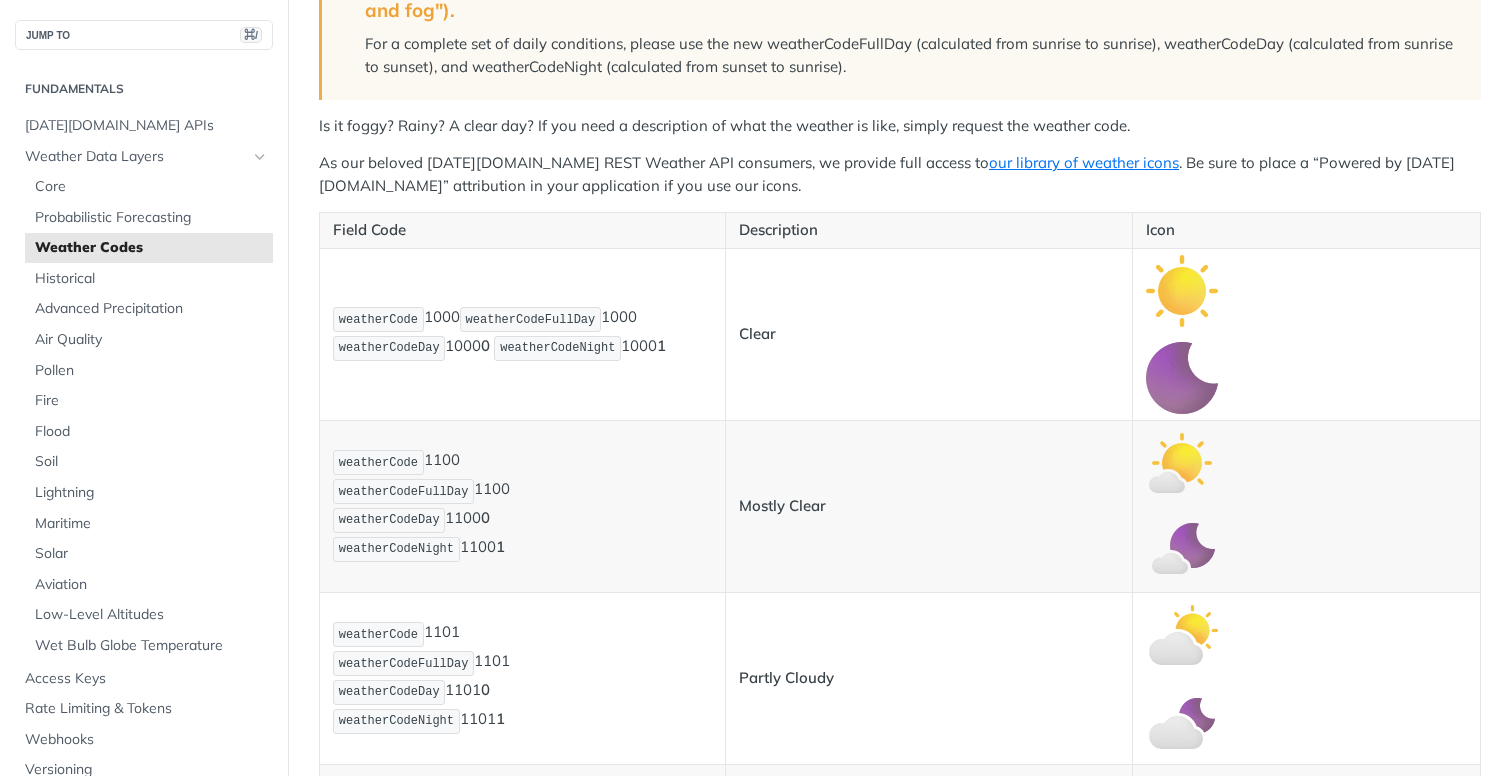 scroll, scrollTop: 363, scrollLeft: 0, axis: vertical 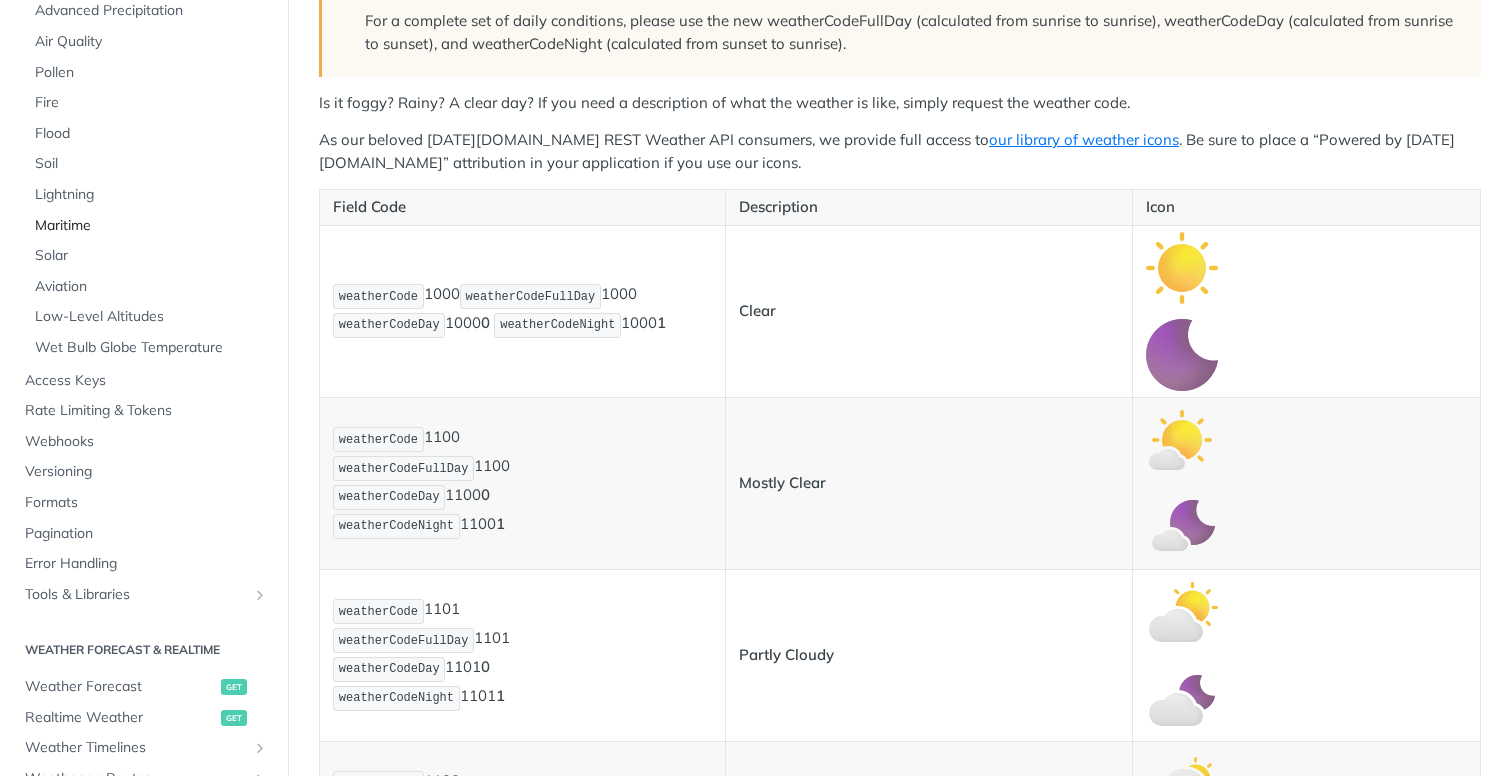 click on "Maritime" at bounding box center [151, 226] 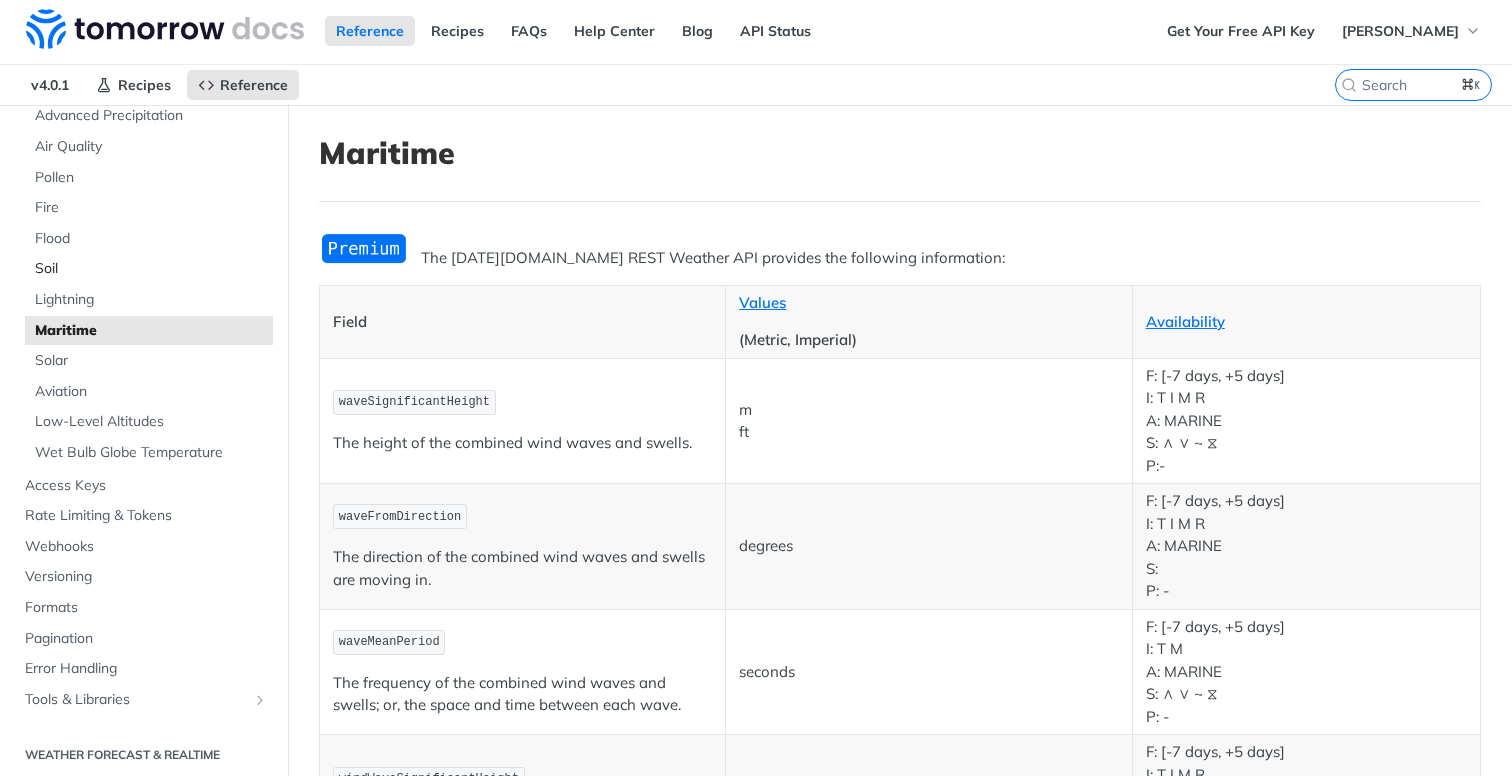 scroll, scrollTop: 0, scrollLeft: 0, axis: both 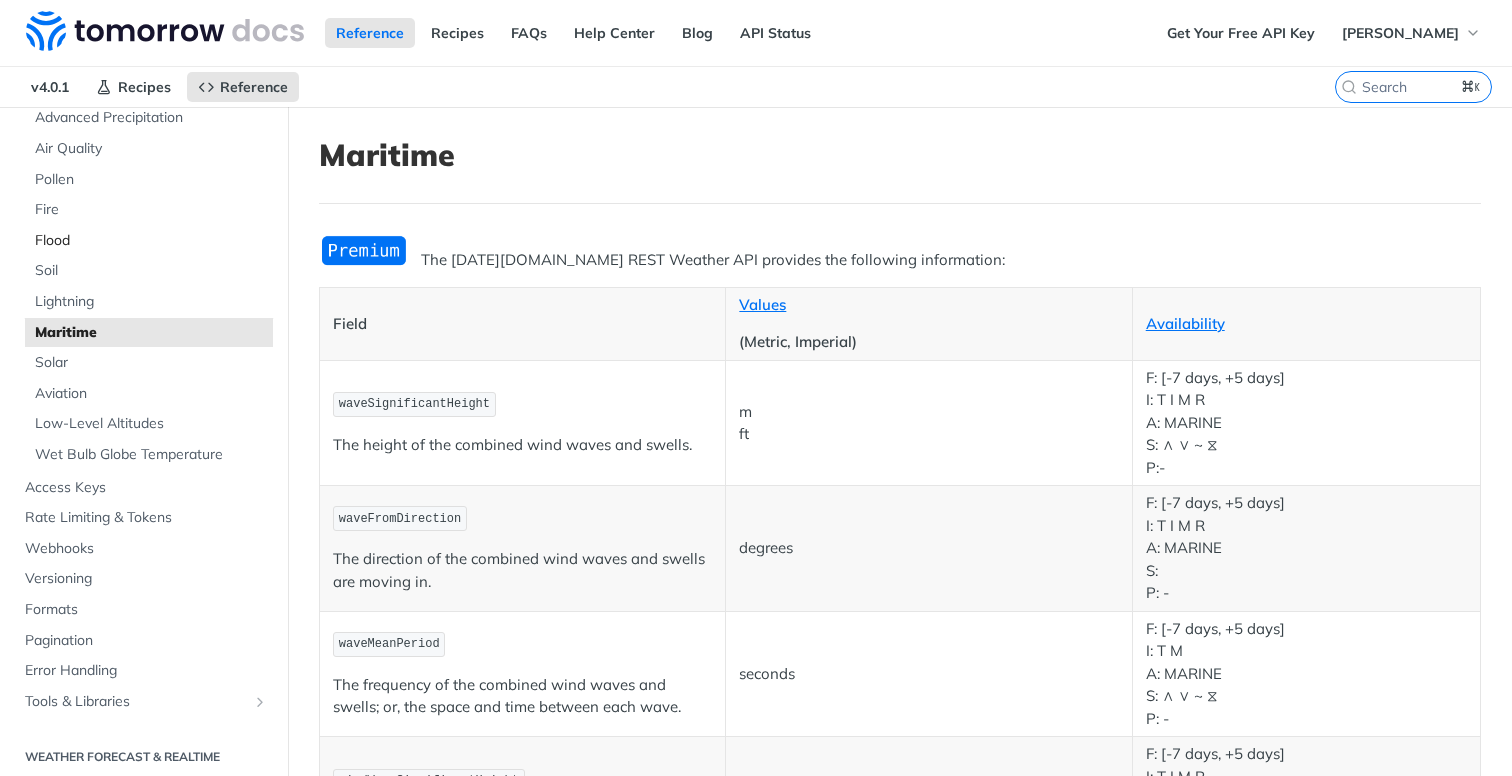 click on "Flood" at bounding box center [149, 241] 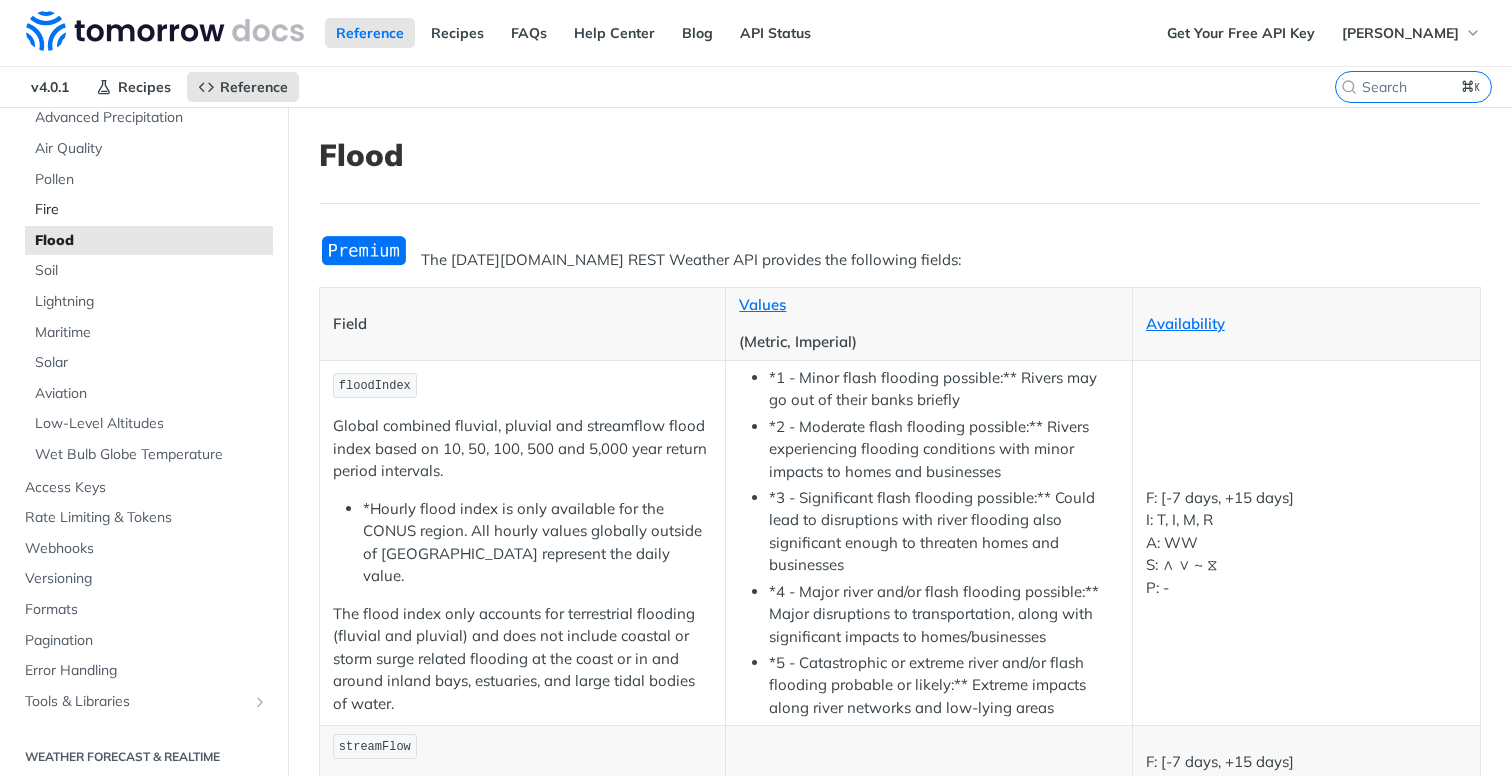 click on "Fire" at bounding box center [151, 210] 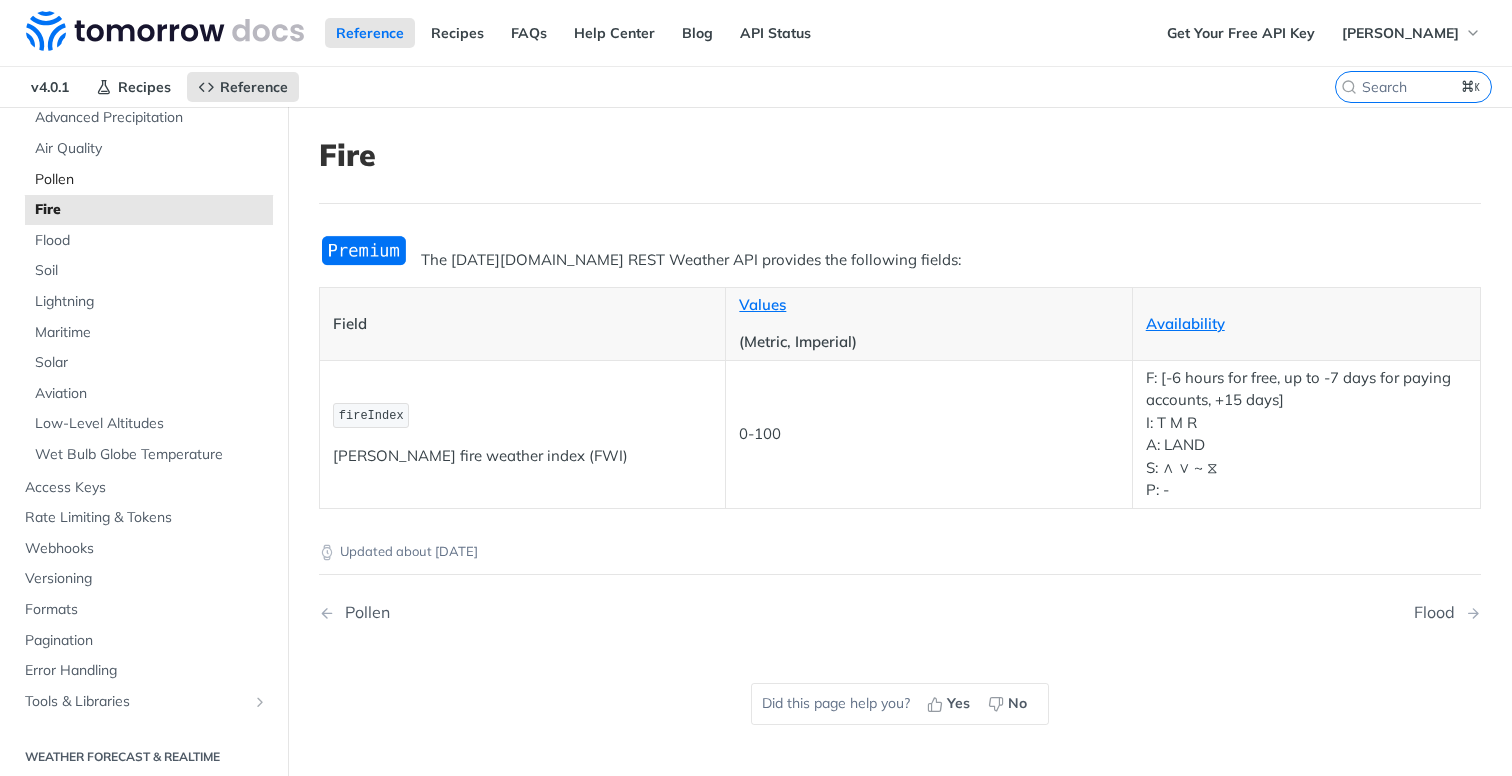 click on "Pollen" at bounding box center [151, 180] 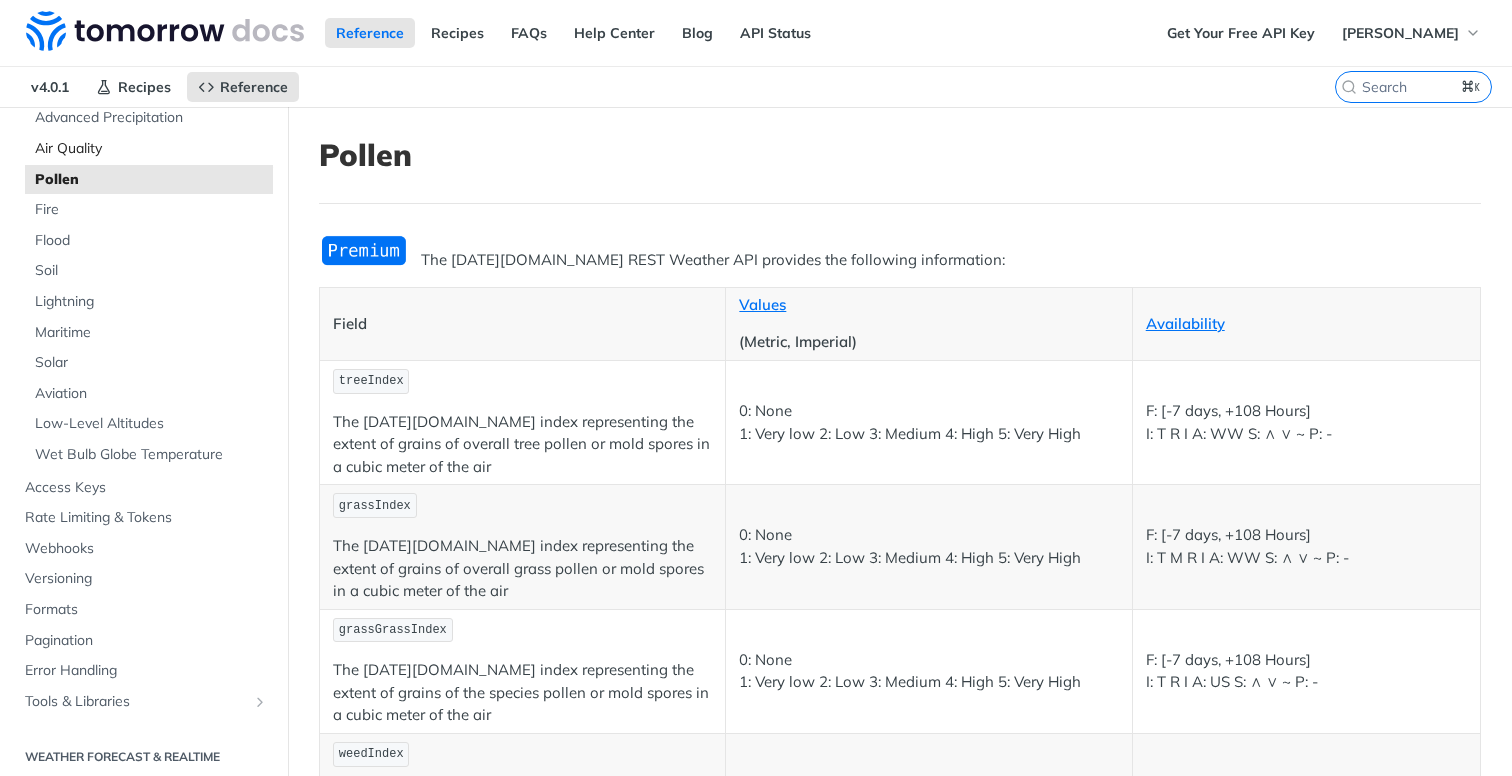click on "Air Quality" at bounding box center (151, 149) 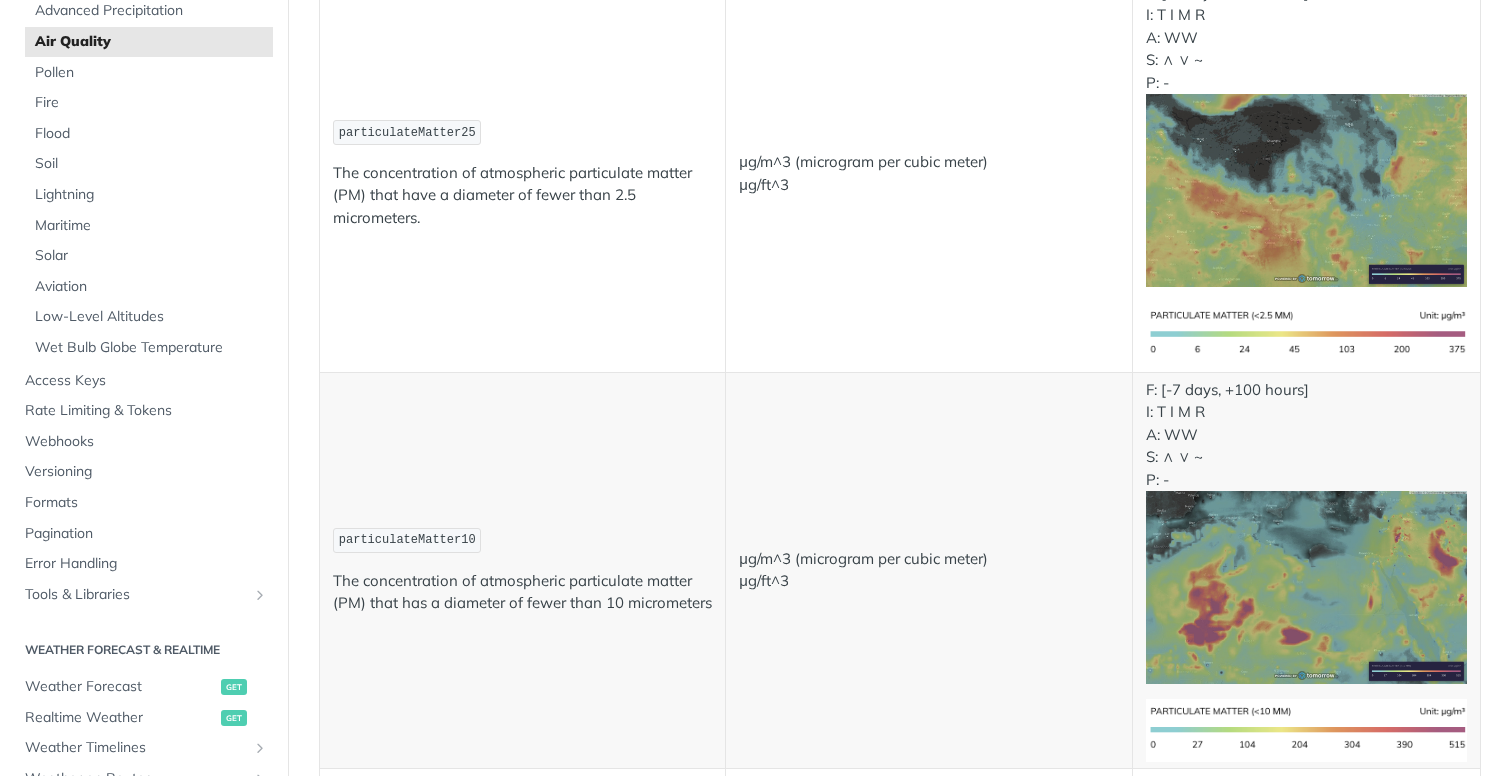 scroll, scrollTop: 0, scrollLeft: 0, axis: both 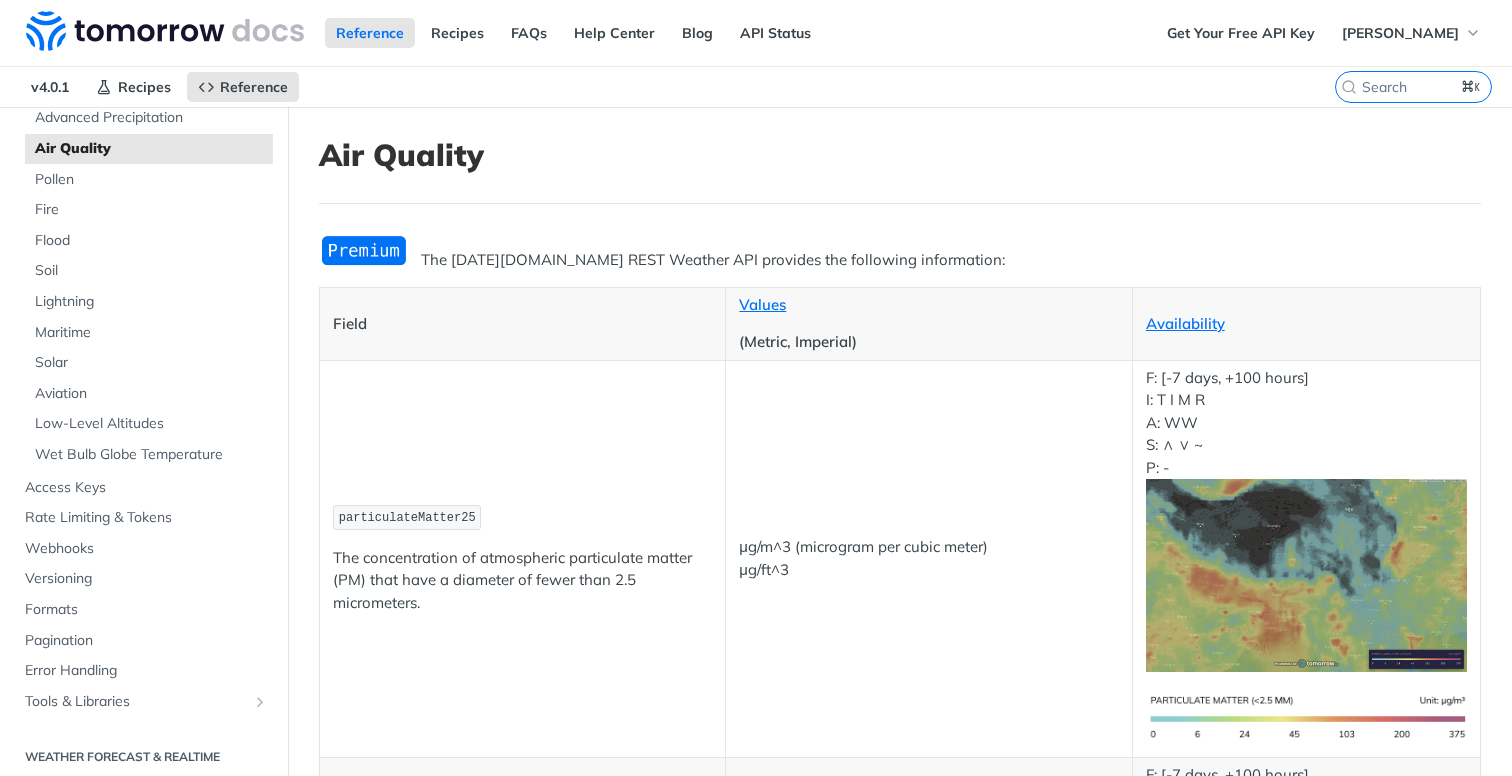 click on "particulateMatter25 The concentration of atmospheric particulate matter (PM) that have a diameter of fewer than 2.5 micrometers." at bounding box center (523, 558) 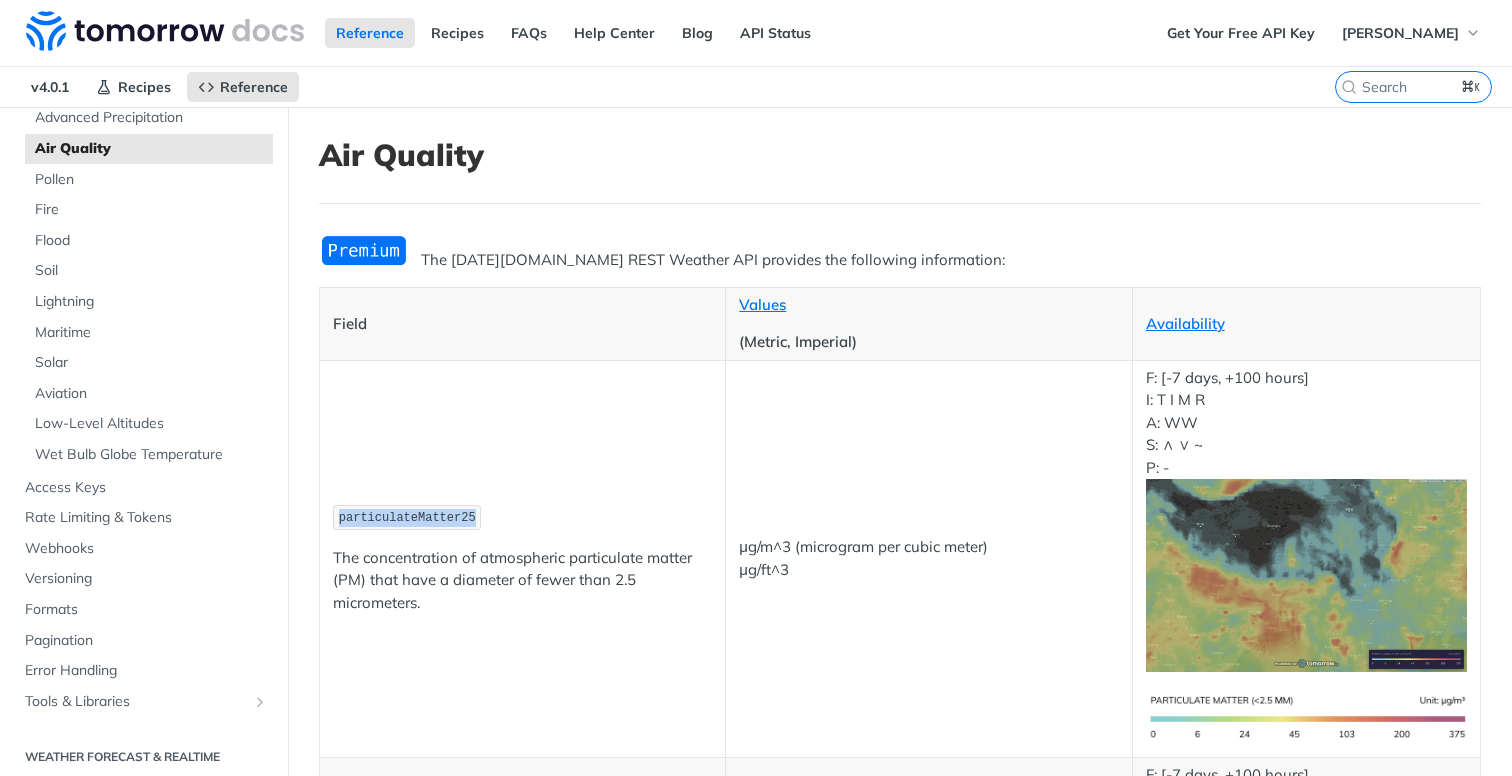 click on "particulateMatter25" at bounding box center [407, 518] 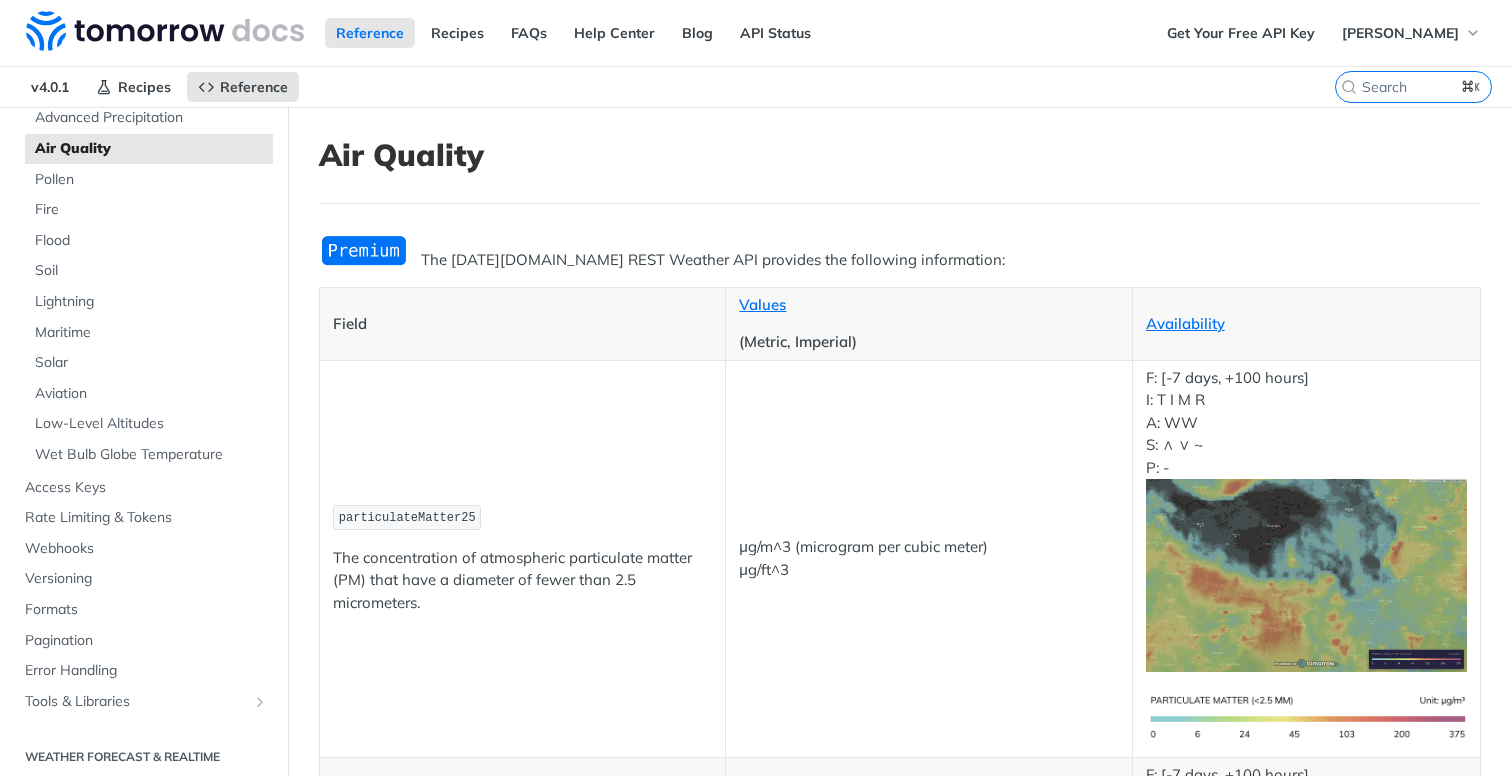 click on "The [DATE][DOMAIN_NAME] REST Weather API provides the following information:
Field Values (Metric, Imperial) Availability particulateMatter25 The concentration of atmospheric particulate matter (PM) that have a diameter of fewer than 2.5 micrometers. μg/m^3 (microgram per cubic meter)
μg/ft^3 F: [-7 days, +100 hours]
I: T I M R
A: WW
S: ∧ ∨ ~
P: -
particulateMatter10 The concentration of atmospheric particulate matter (PM) that has a diameter of fewer than 10 micrometers μg/m^3 (microgram per cubic meter)
μg/ft^3 F: [-7 days, +100 hours]
I: T I M R
A: WW
S: ∧ ∨ ~
P: -
pollutantO3 The concentration of surface Ozone (O3) ppb (parts per billion) F: [-7 days, +100 hours]
I: T I M R
A: WW
S: ∧ ∨ ~
P: -
pollutantNO2 The concentration of surface Nitrogen Dioxide (NO2) ppb (parts per billion) F: [-7 days, +100 hours]
I: T I M R
A: WW
S: ∧ ∨ ~
P: -
pollutantCO The concentration of surface [MEDICAL_DATA] (CO) ppm (parts per million) F: [-7 days, +100 hours]" at bounding box center [900, 1804] 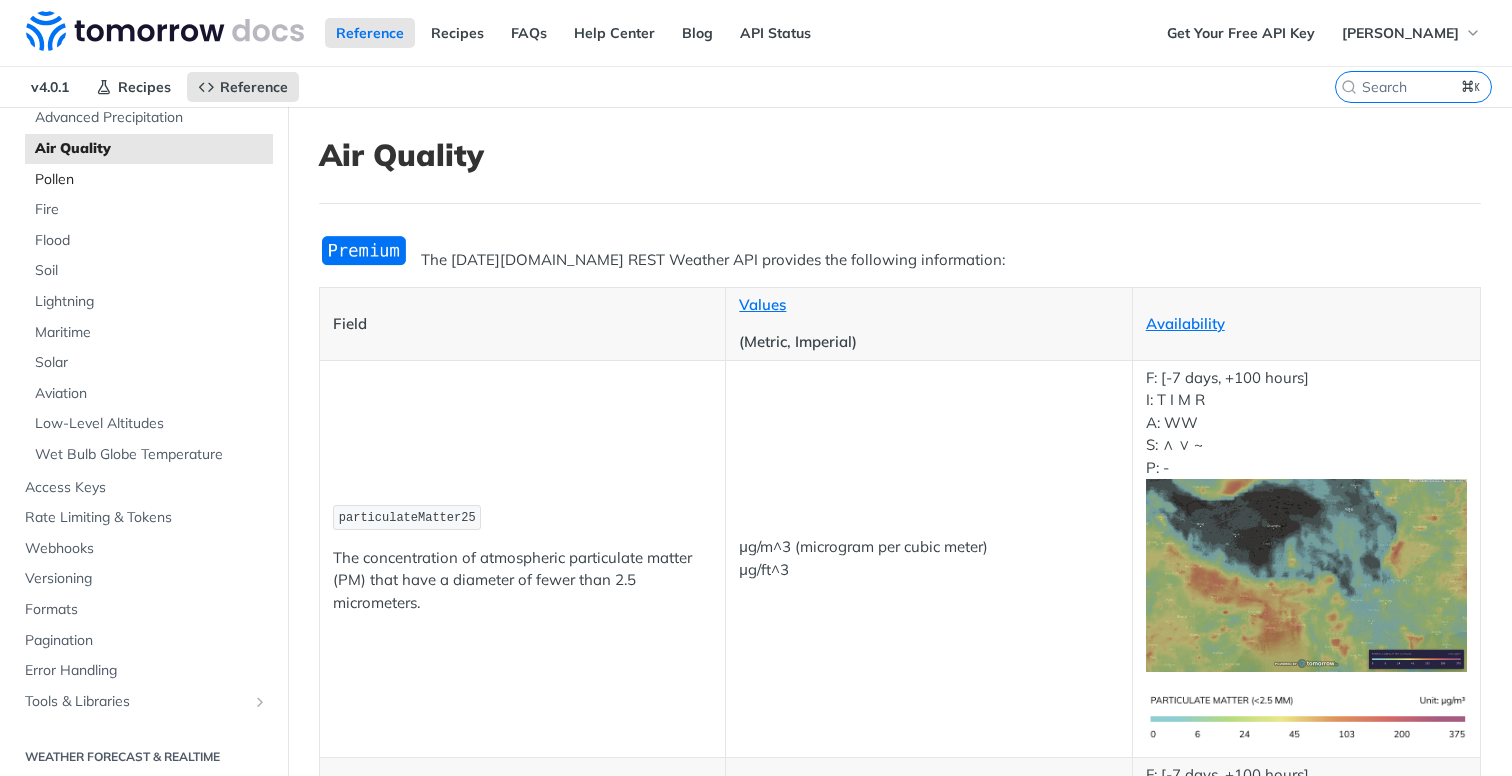 click on "Pollen" at bounding box center [151, 180] 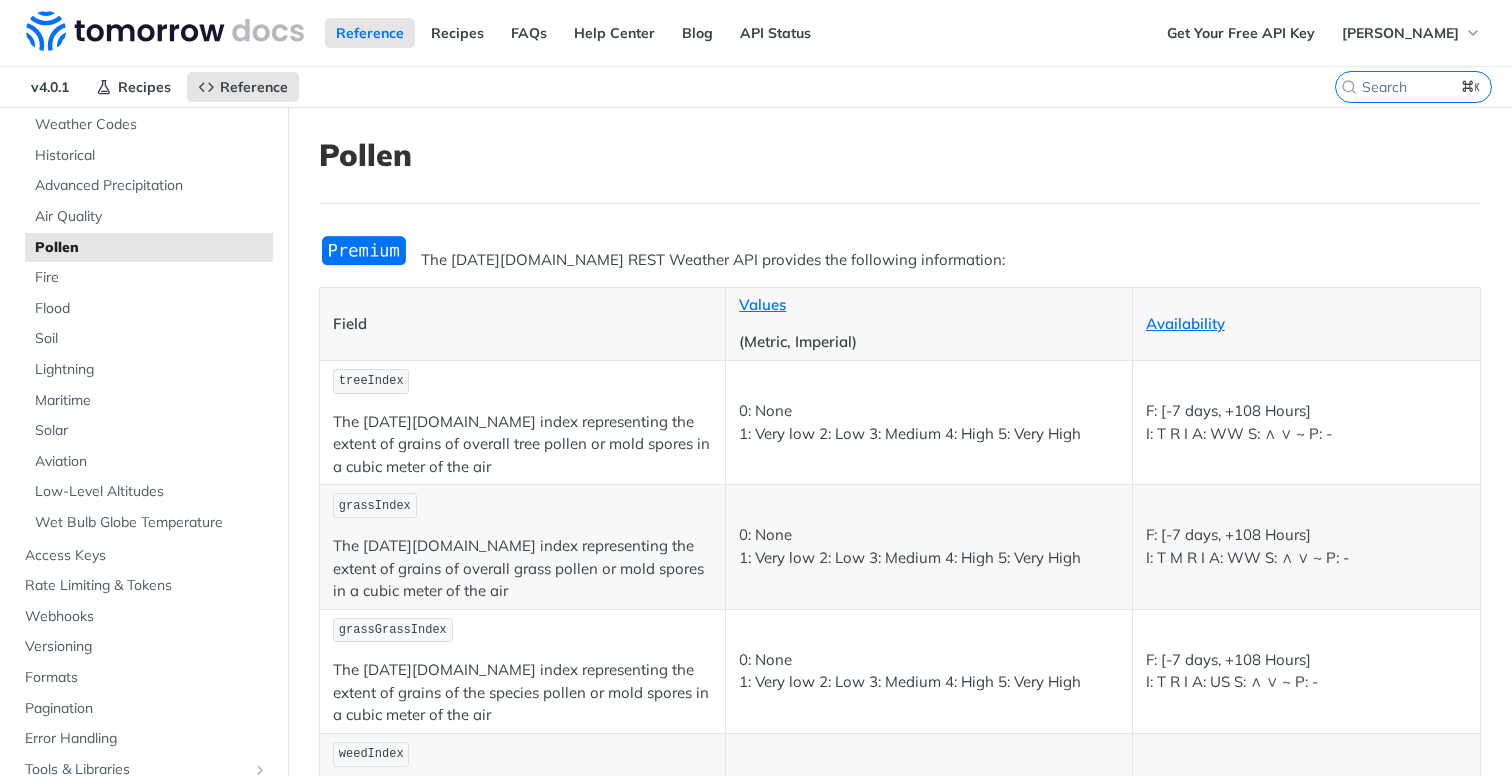 scroll, scrollTop: 180, scrollLeft: 0, axis: vertical 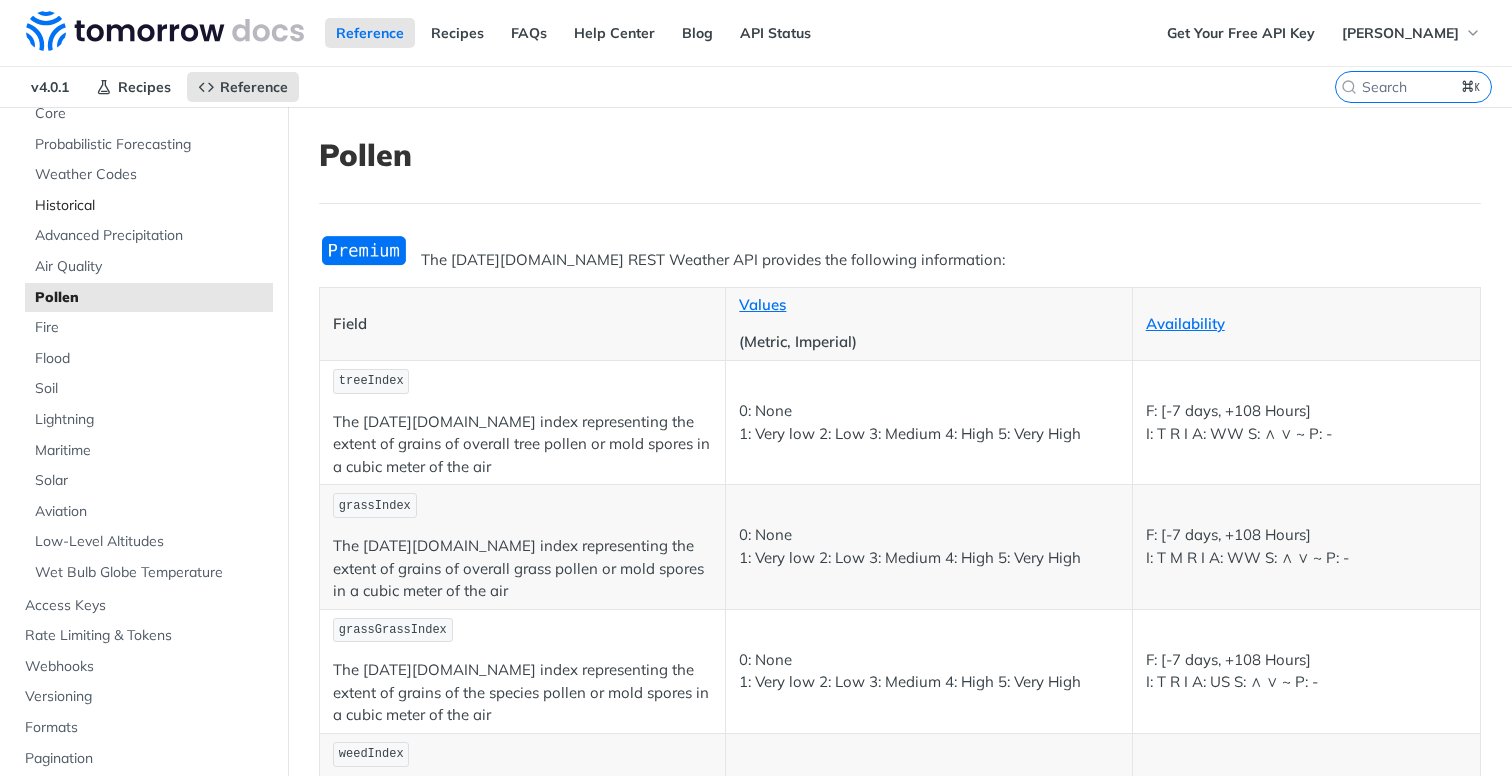 click on "Historical" at bounding box center [151, 206] 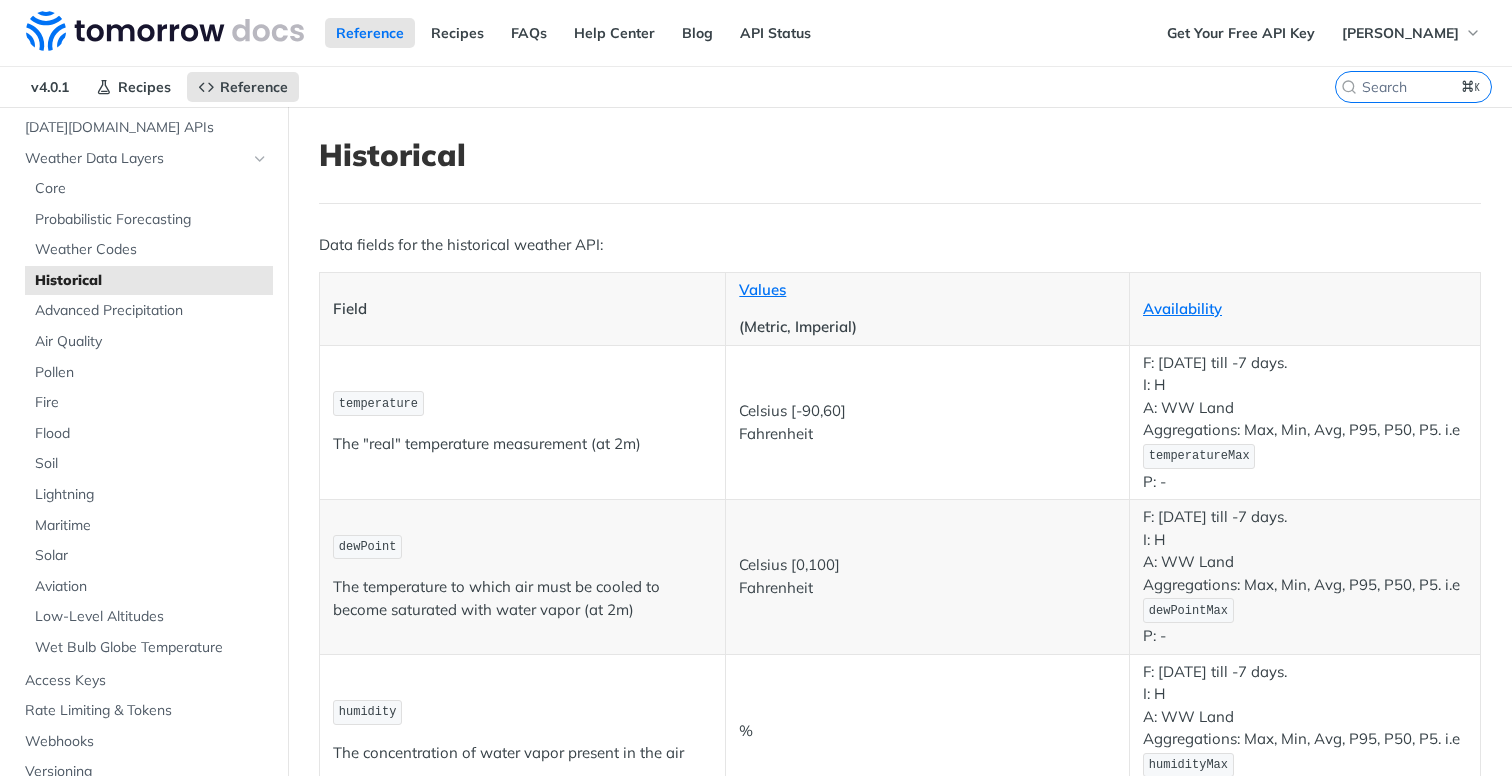 scroll, scrollTop: 88, scrollLeft: 0, axis: vertical 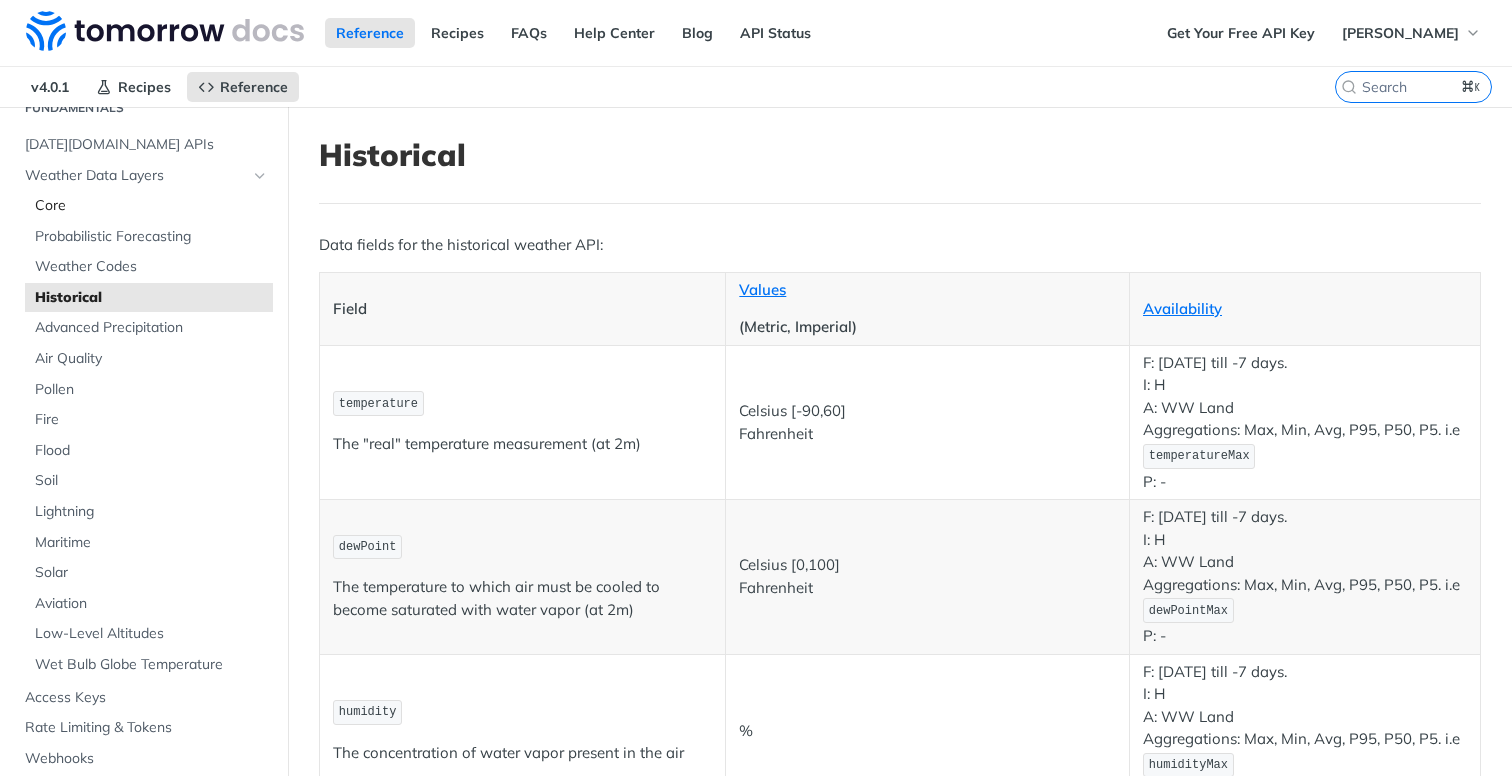 click on "Core" at bounding box center [151, 206] 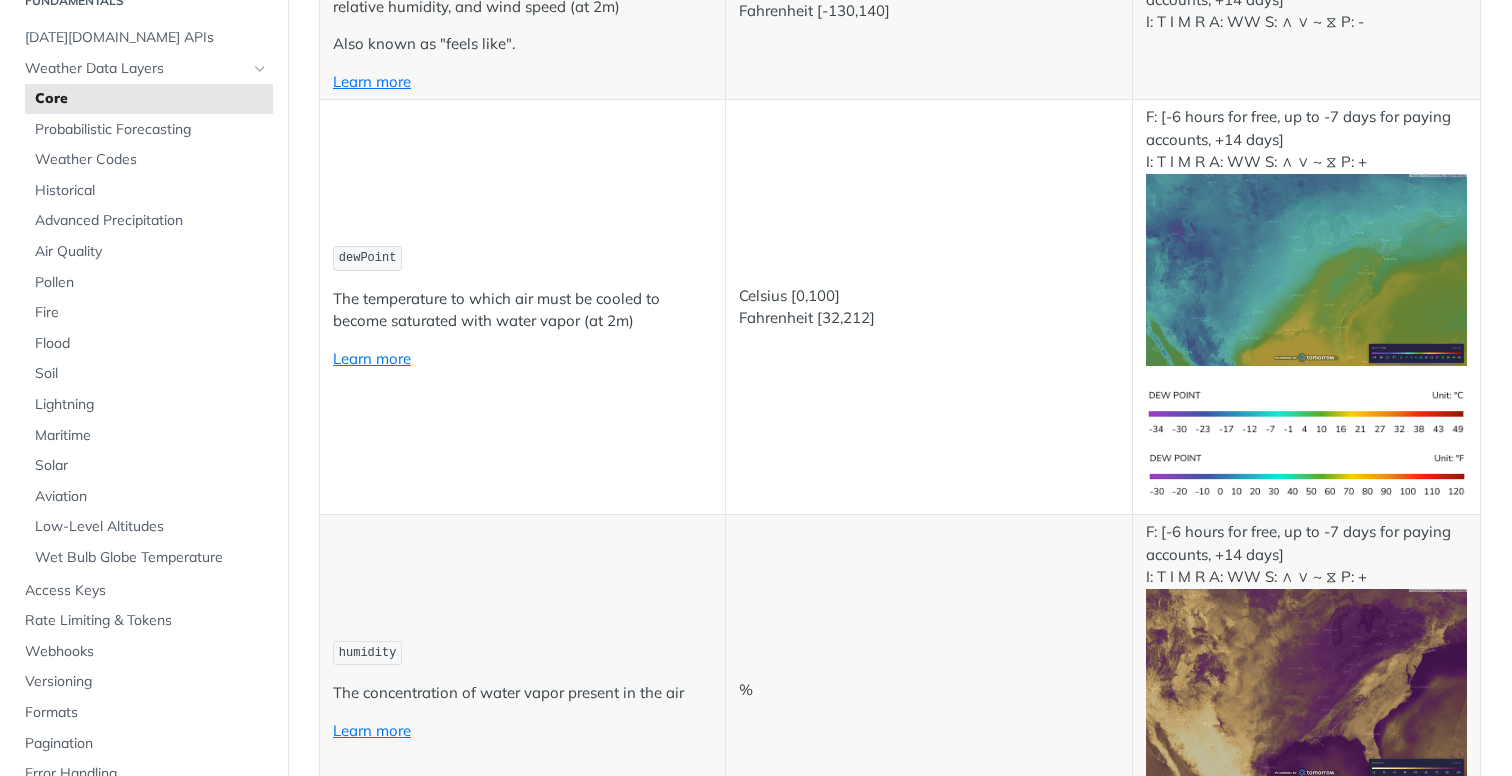 scroll, scrollTop: 949, scrollLeft: 0, axis: vertical 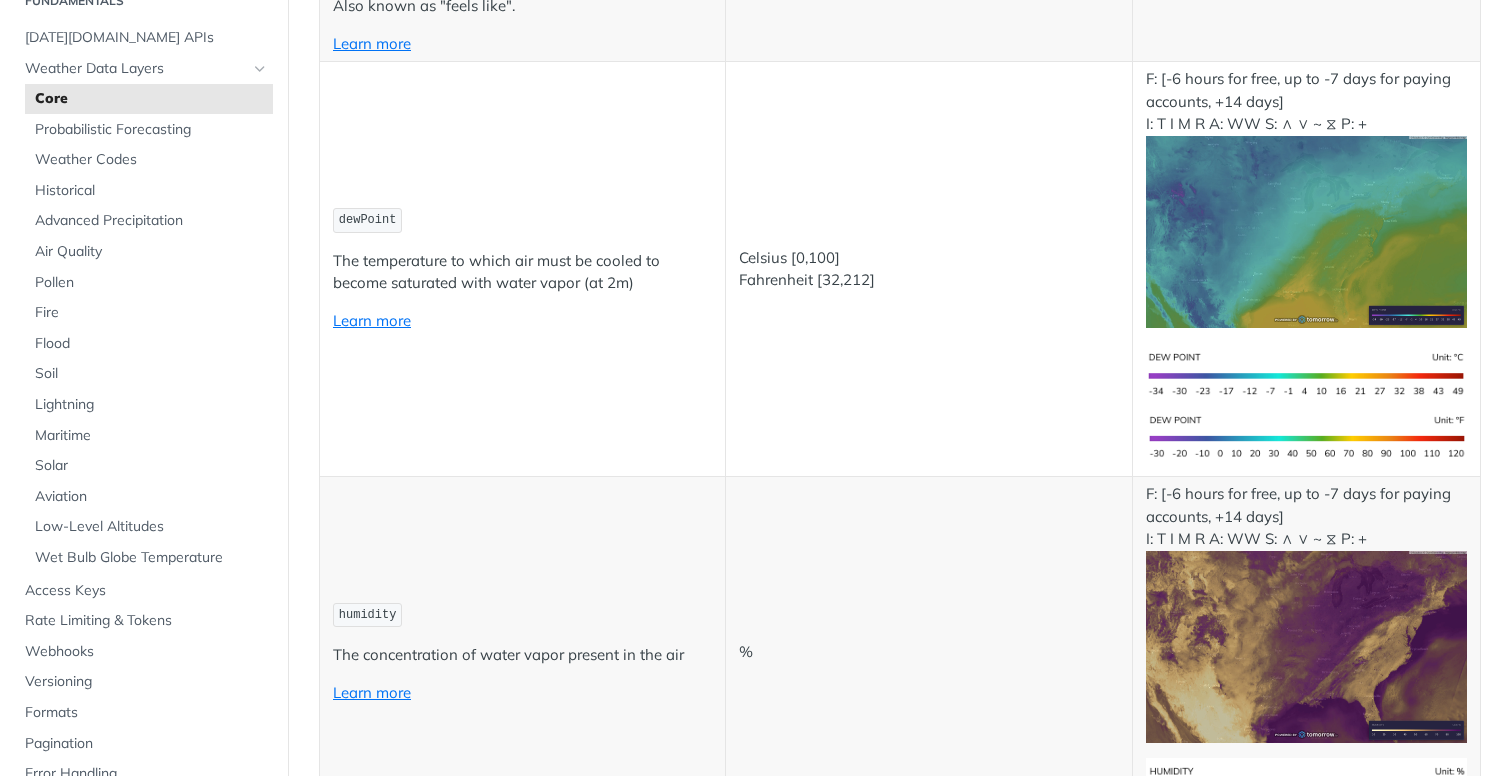 click on "humidity" at bounding box center [368, 615] 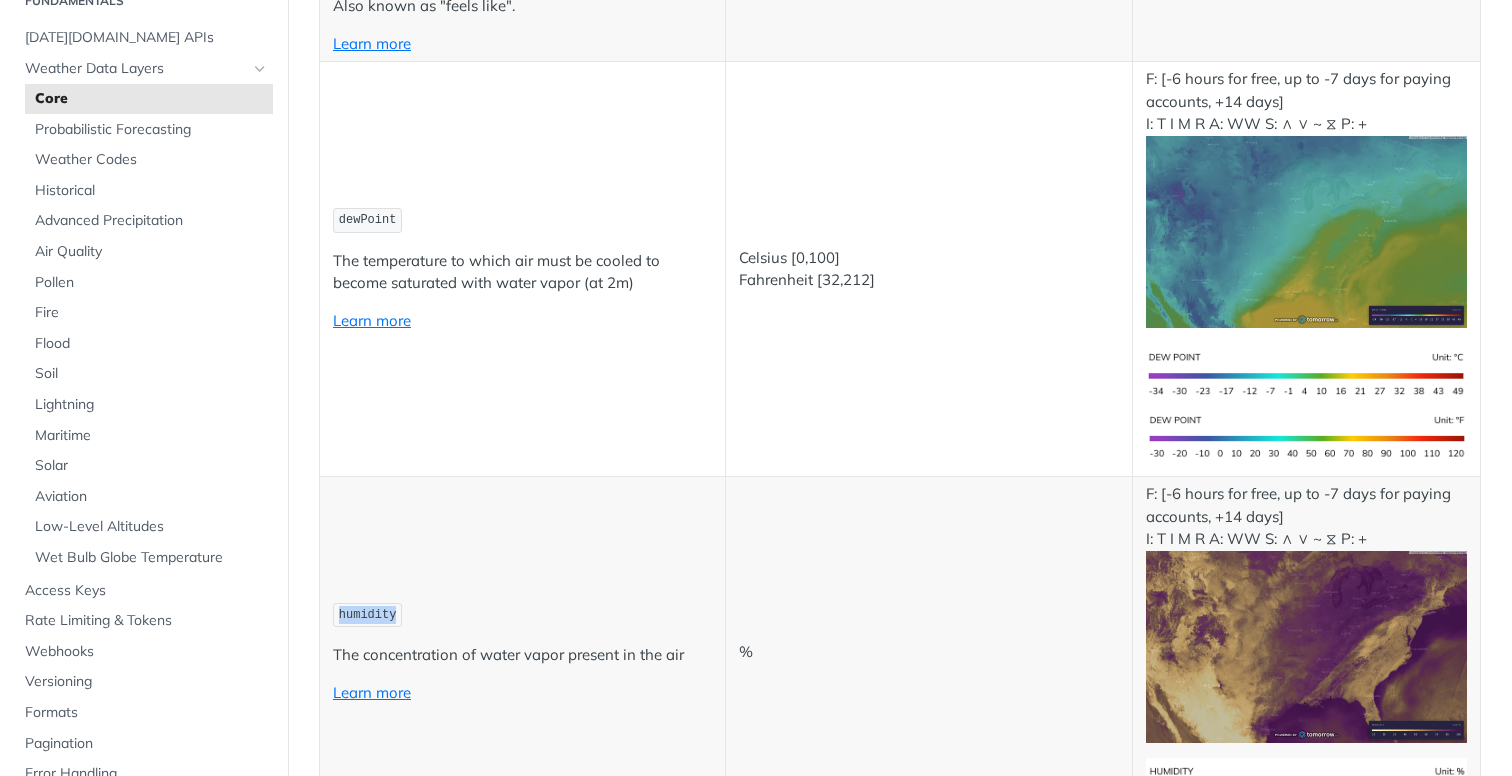click on "humidity" at bounding box center (368, 615) 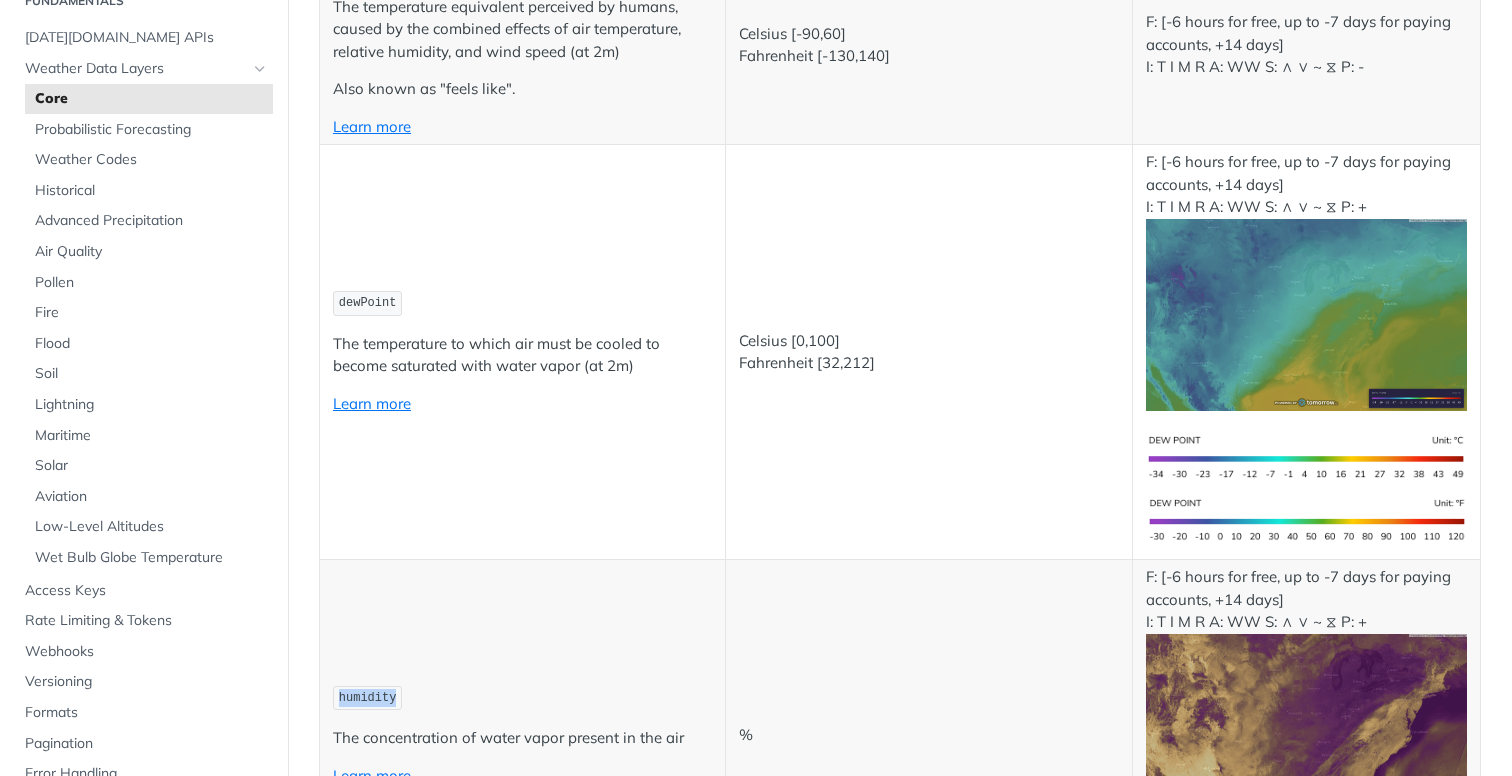 scroll, scrollTop: 848, scrollLeft: 0, axis: vertical 